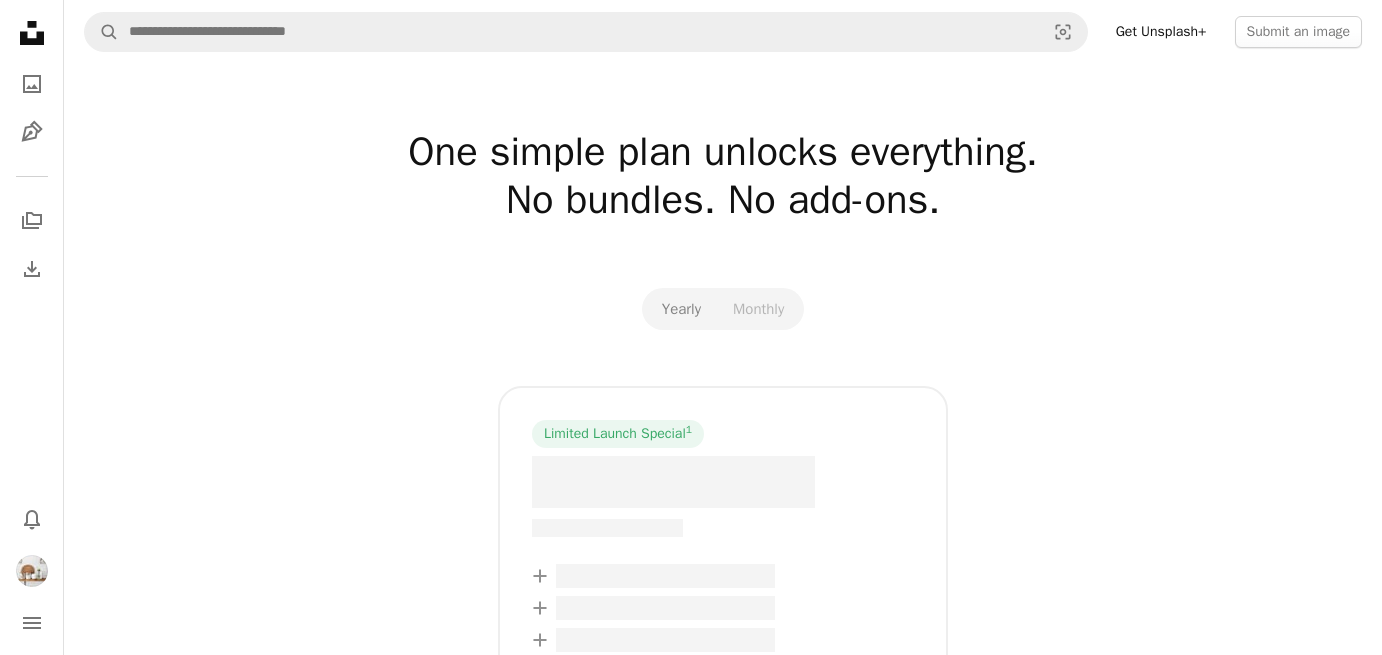 scroll, scrollTop: 0, scrollLeft: 0, axis: both 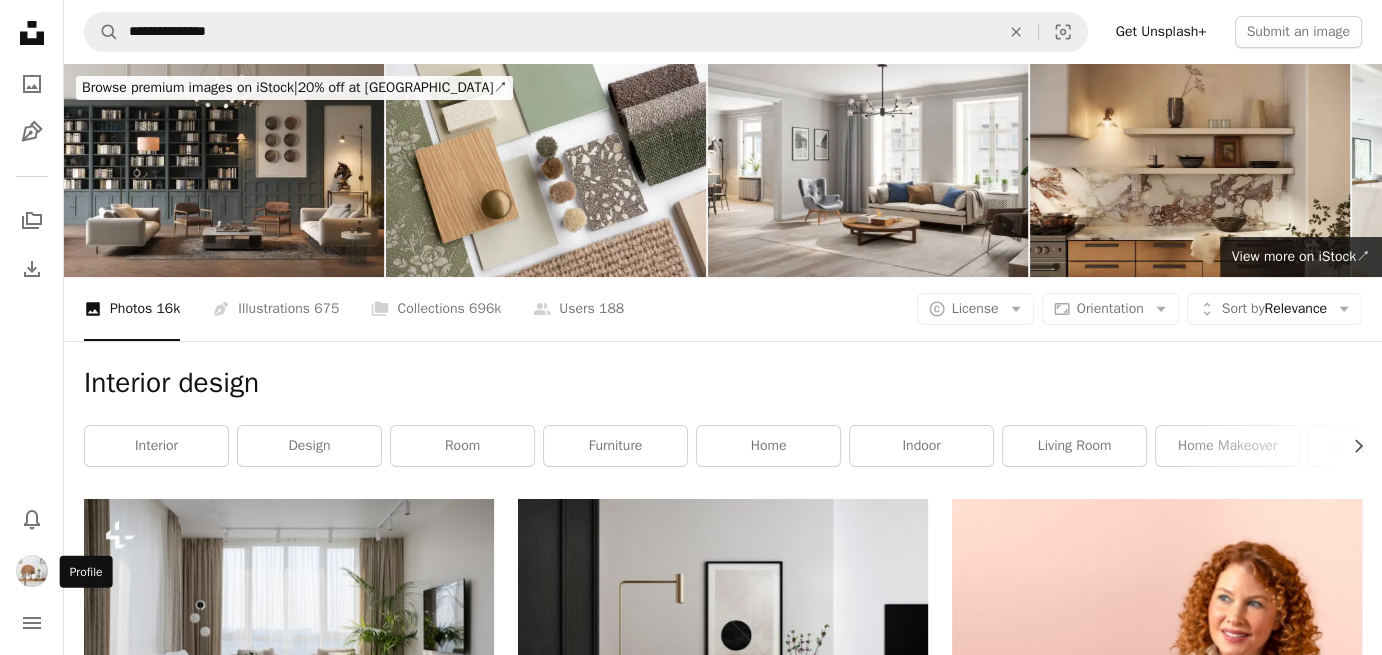 click at bounding box center [32, 571] 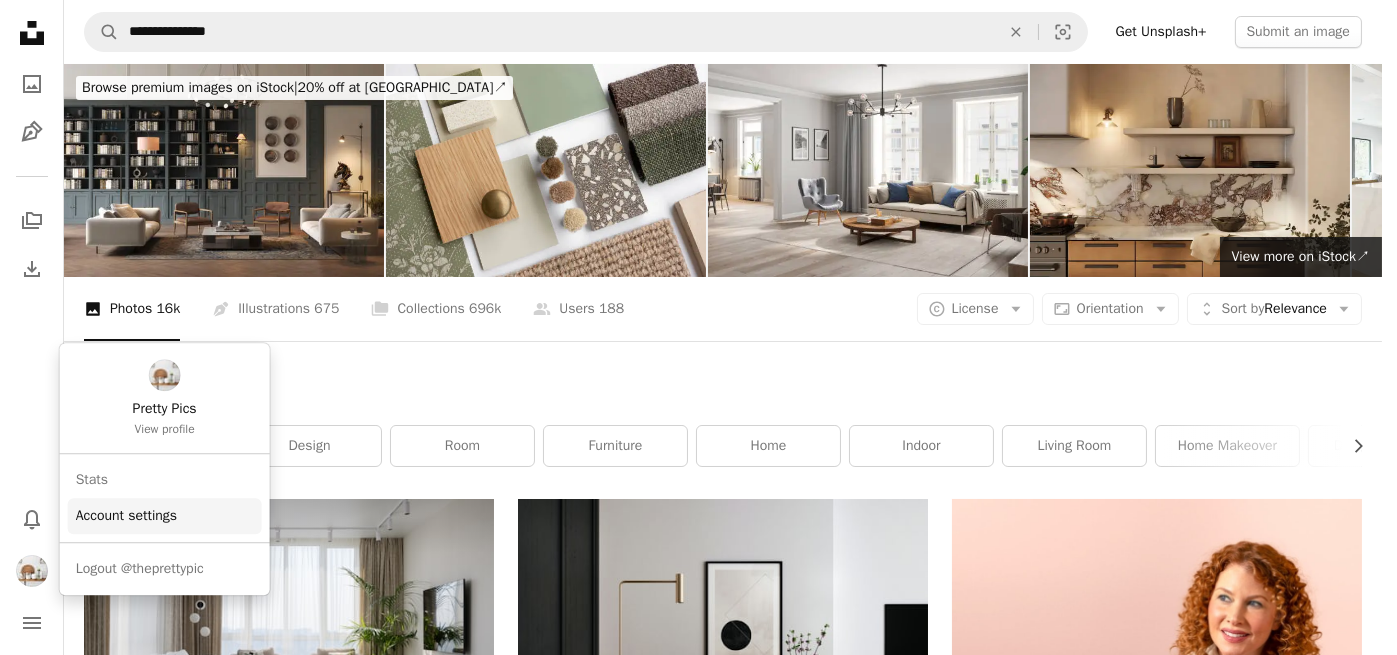 click on "Account settings" at bounding box center [165, 516] 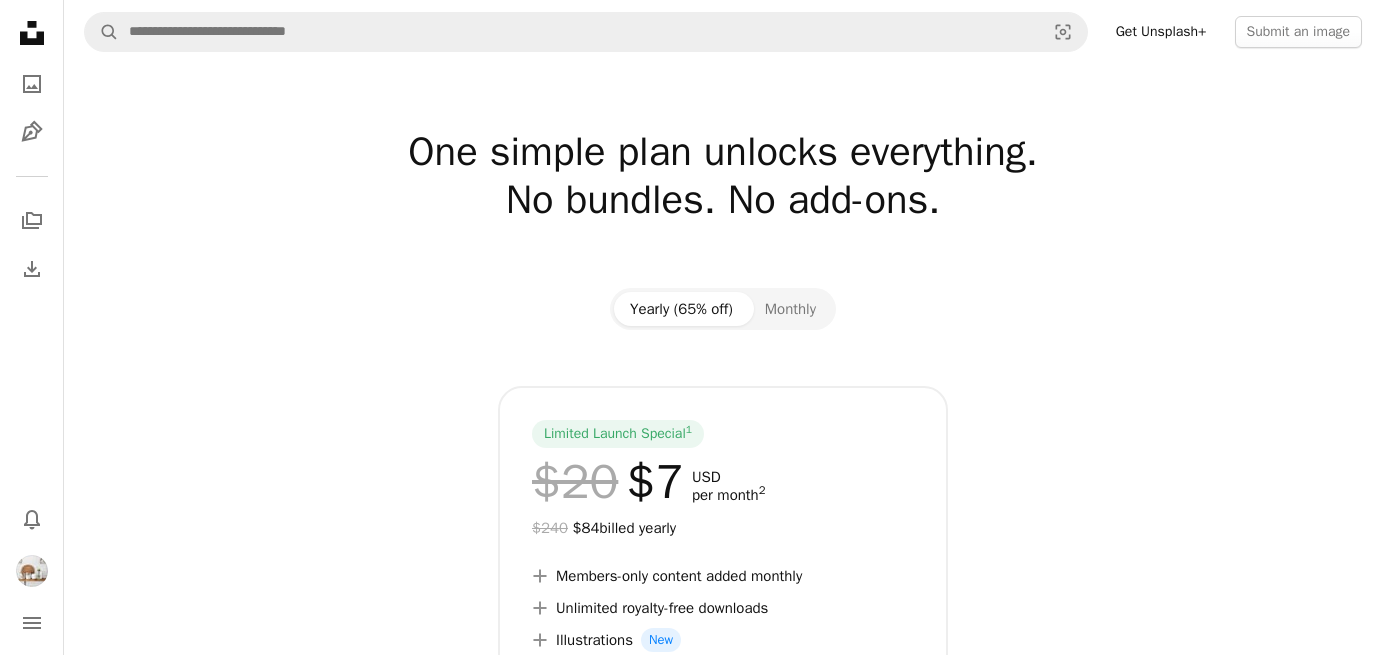 scroll, scrollTop: 0, scrollLeft: 0, axis: both 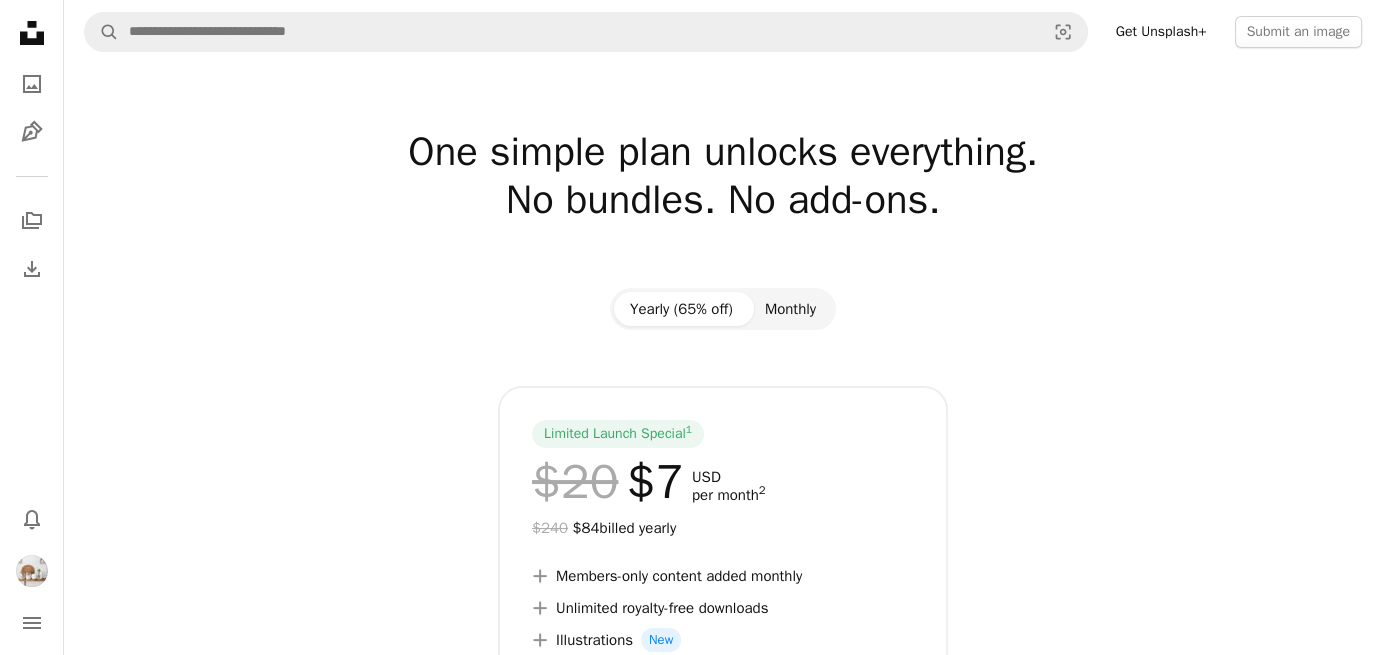 click on "Monthly" at bounding box center [790, 309] 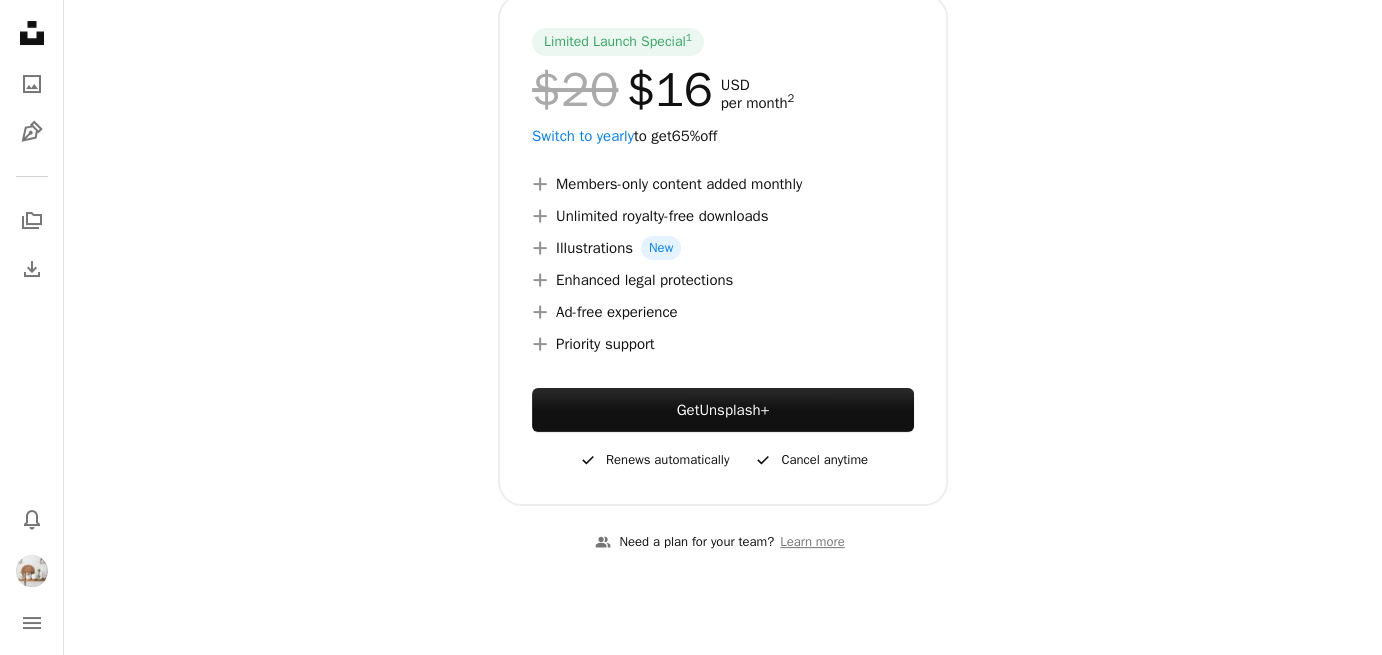 scroll, scrollTop: 400, scrollLeft: 0, axis: vertical 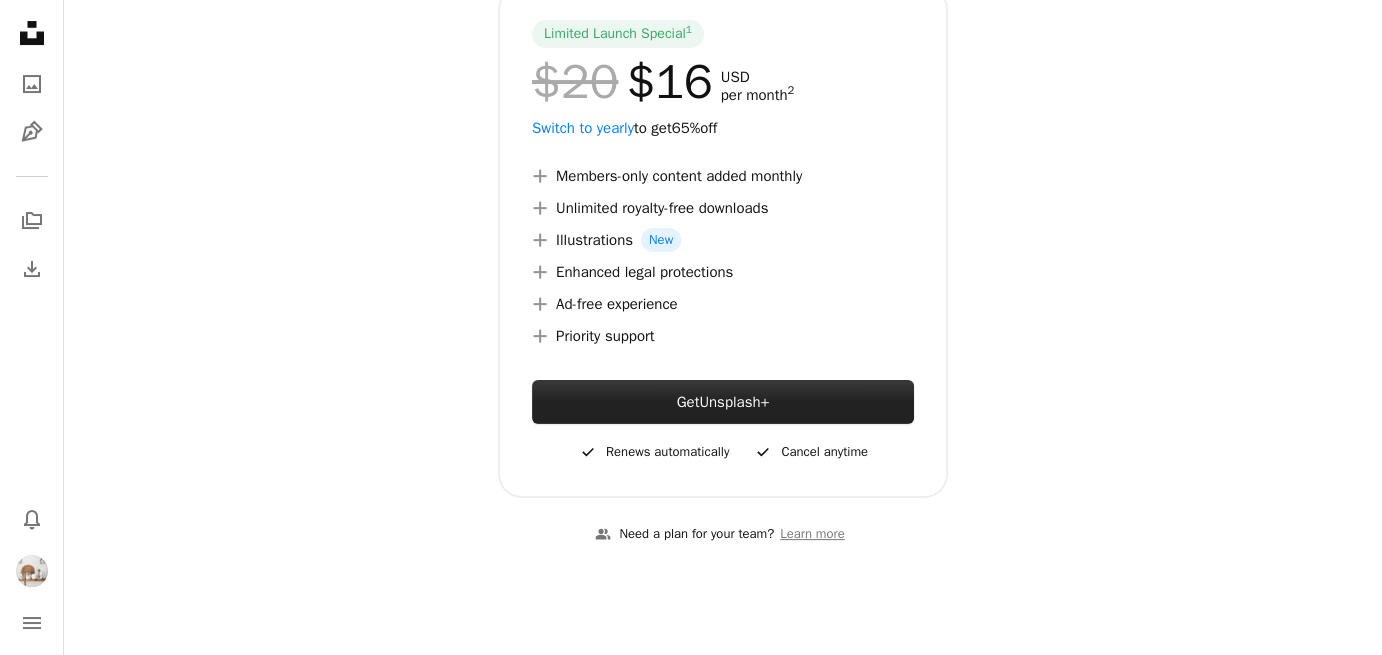 click on "Unsplash+" at bounding box center [734, 402] 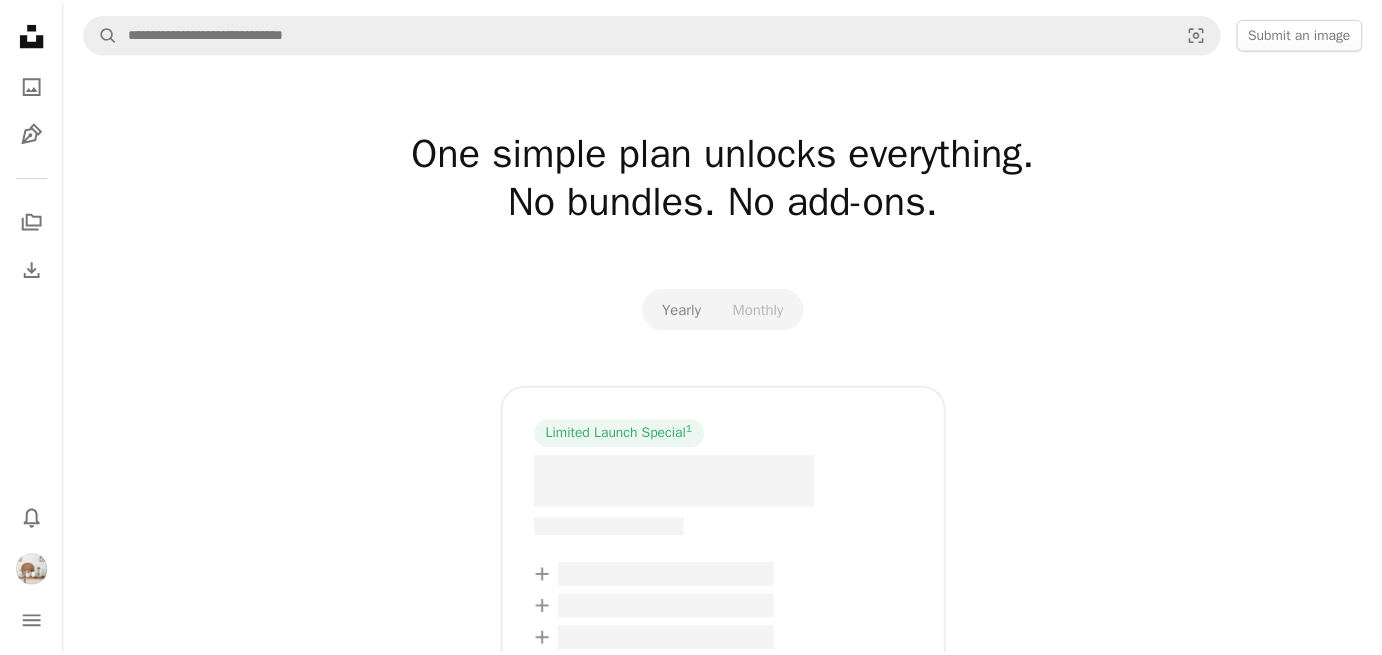 scroll, scrollTop: 0, scrollLeft: 0, axis: both 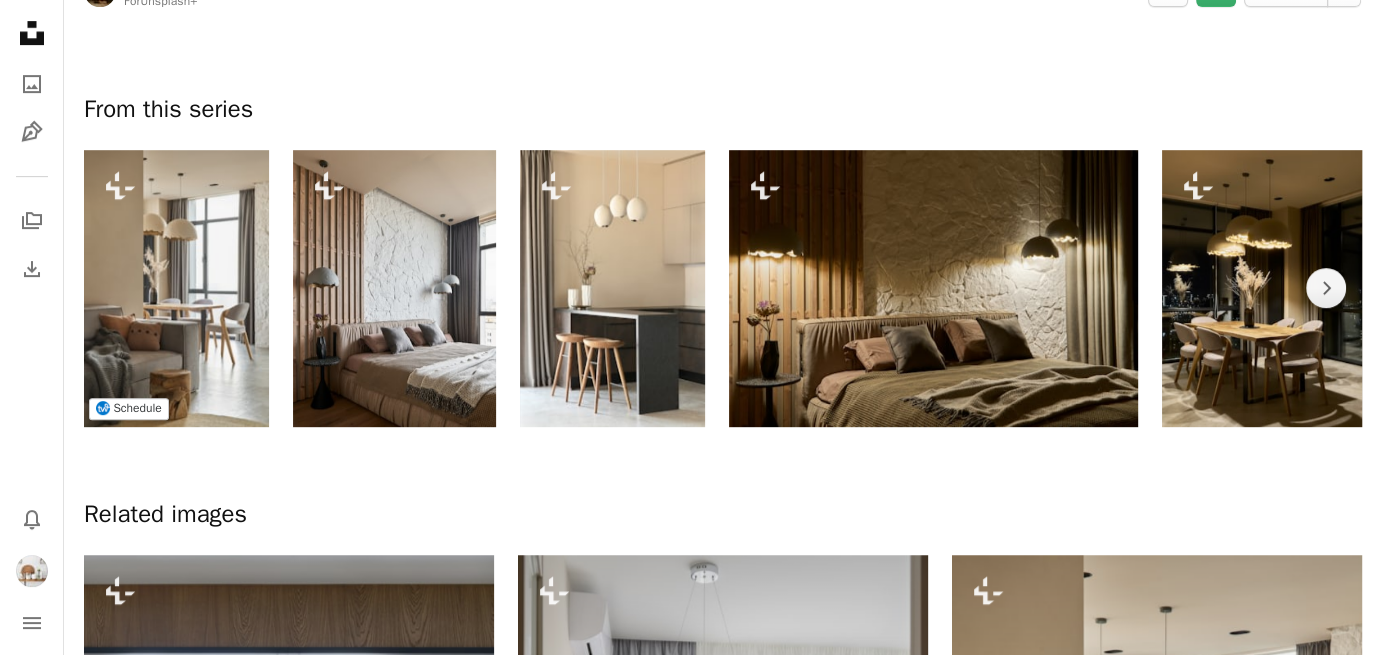 click at bounding box center [176, 288] 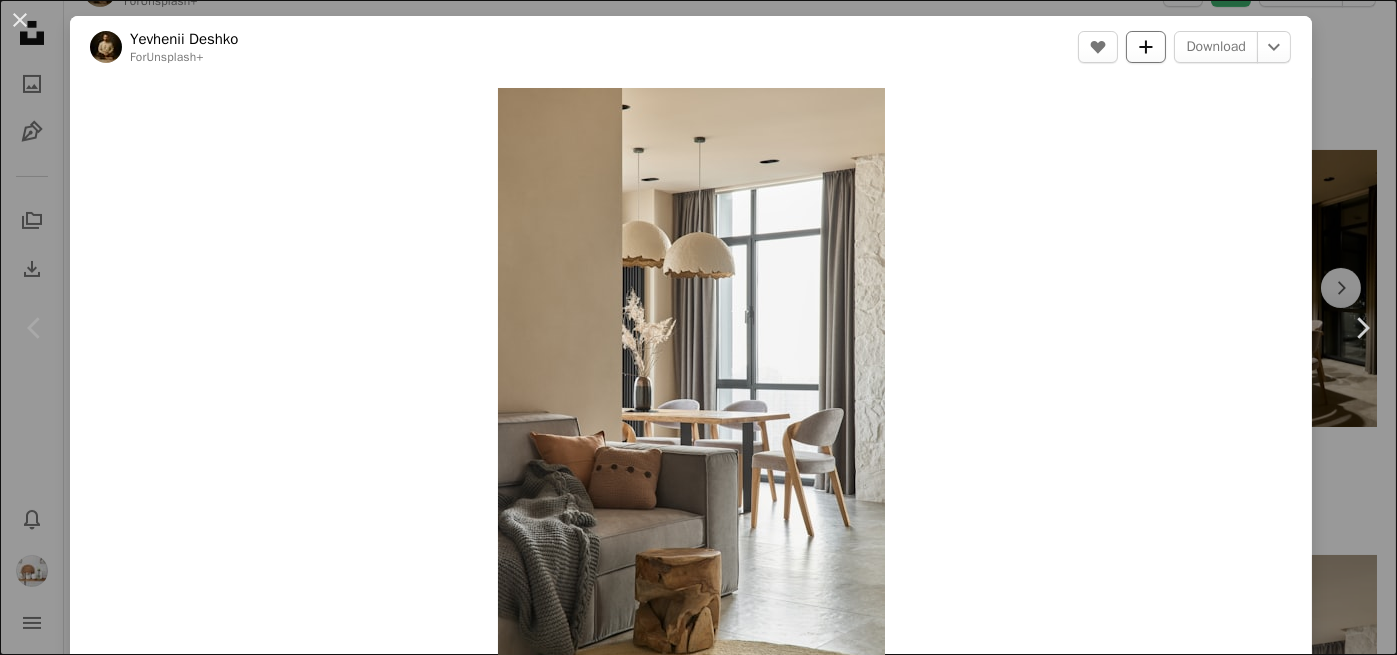 click on "A plus sign" at bounding box center [1146, 47] 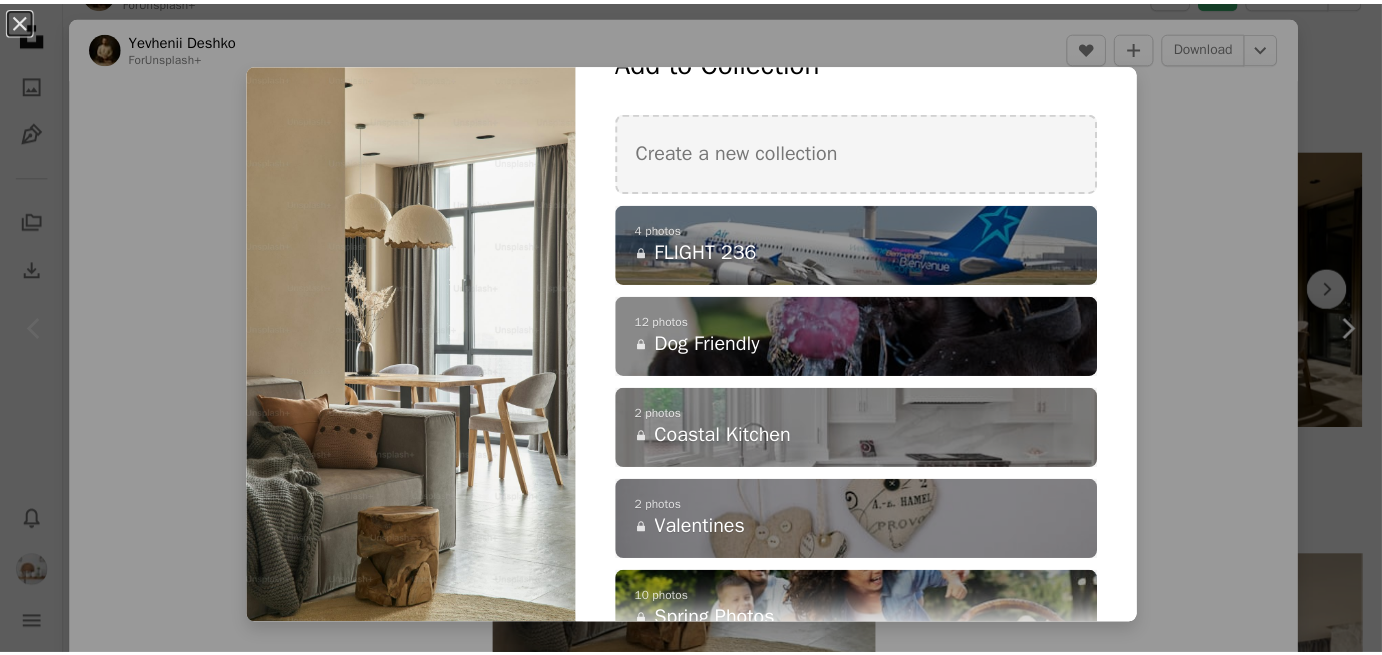 scroll, scrollTop: 0, scrollLeft: 0, axis: both 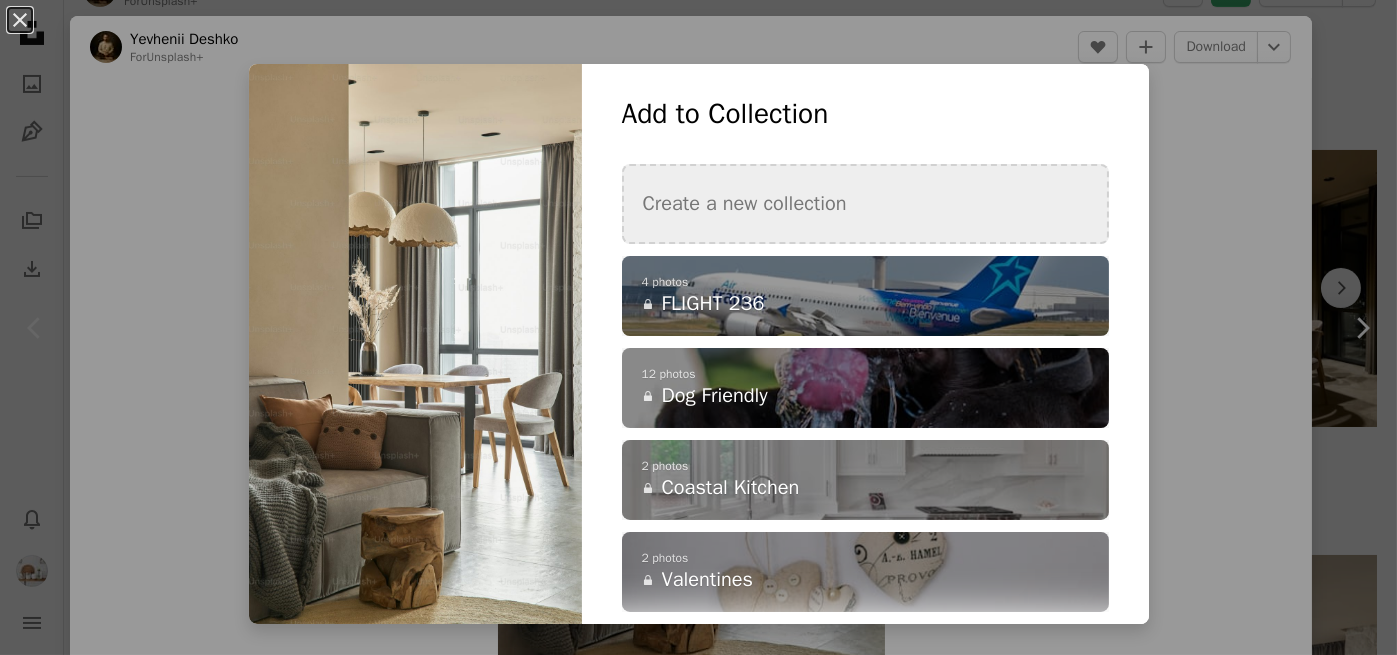 click on "Create a new collection" at bounding box center (865, 204) 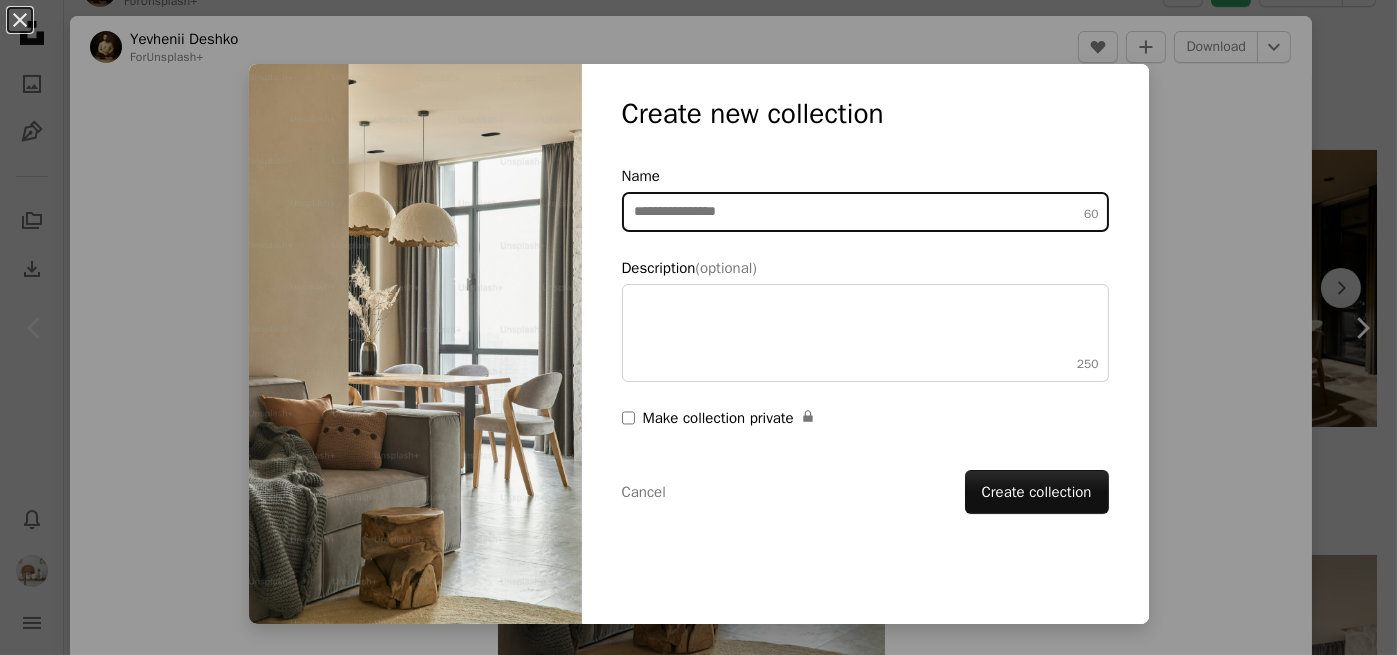 click on "Name 60" at bounding box center [865, 212] 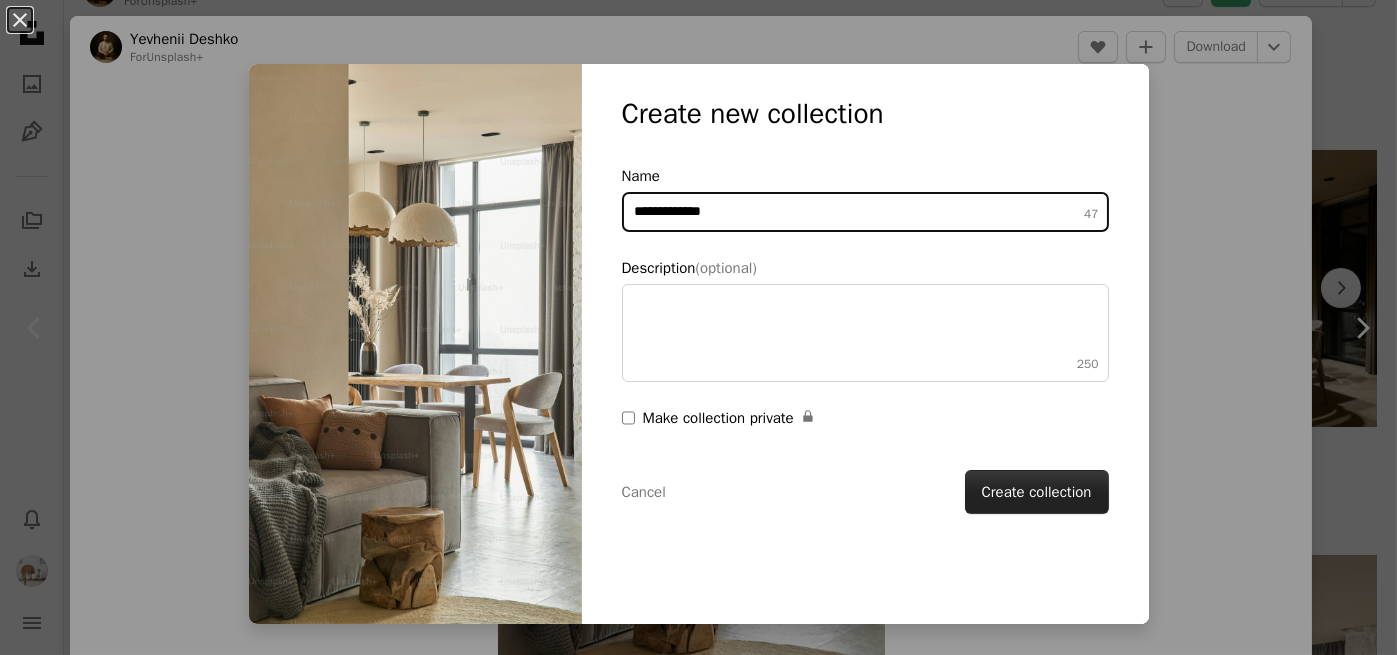 type on "**********" 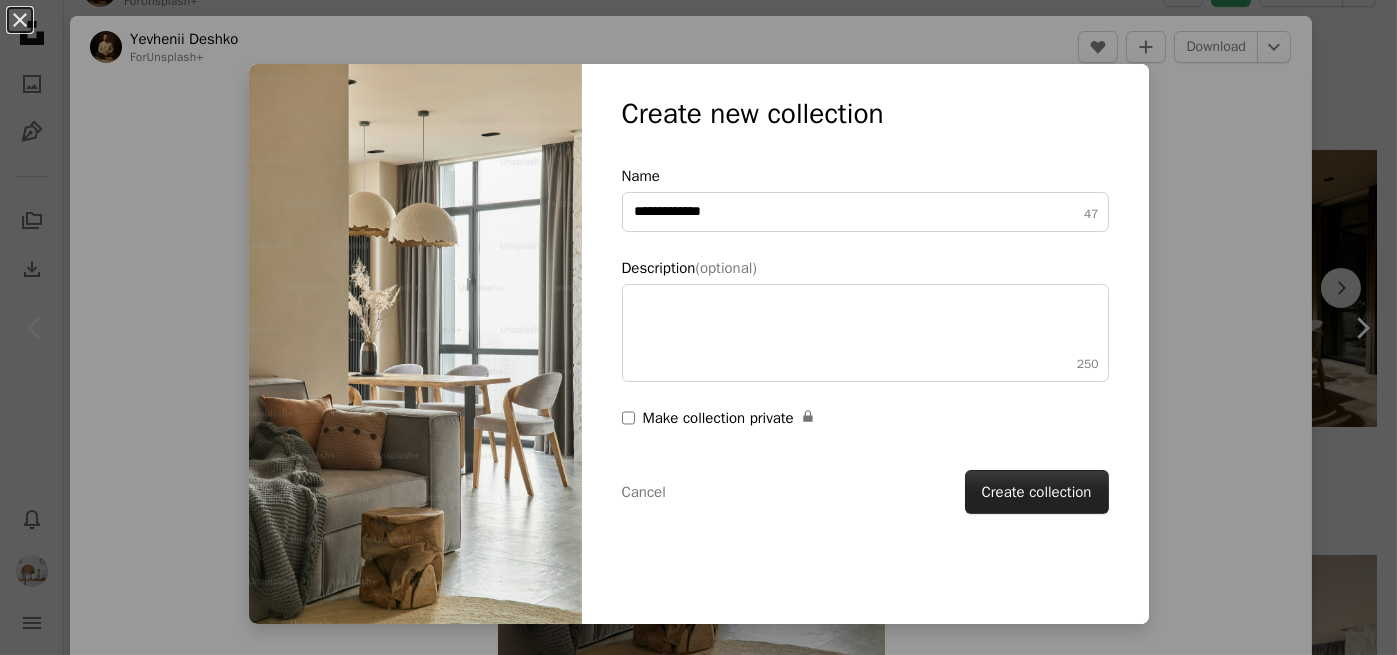 click on "Create collection" at bounding box center (1037, 492) 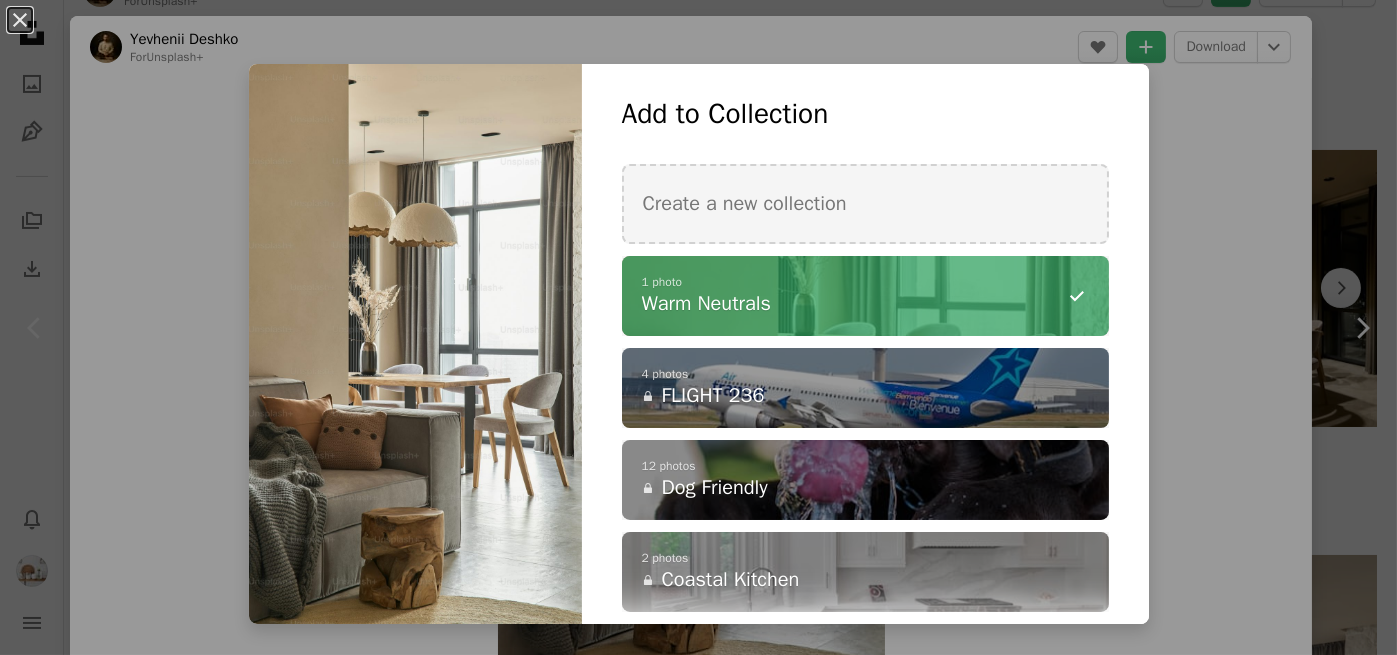 click on "**********" at bounding box center (698, 327) 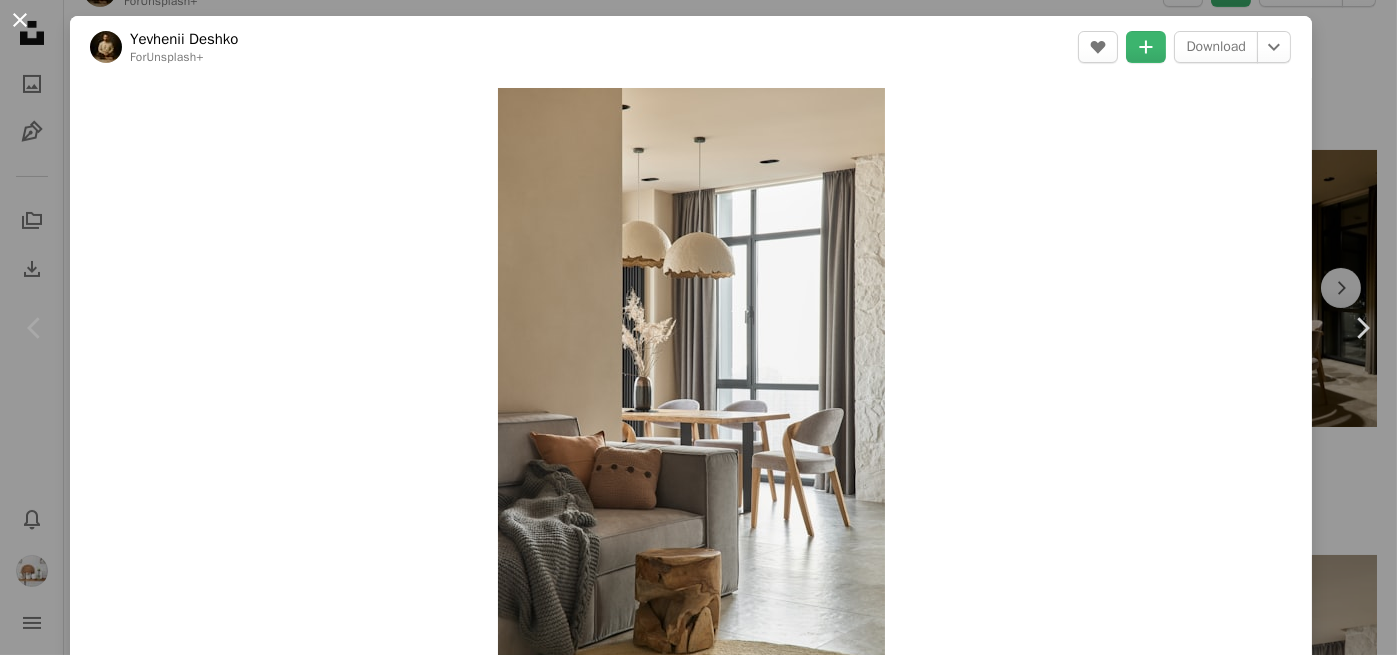 click on "An X shape" at bounding box center (20, 20) 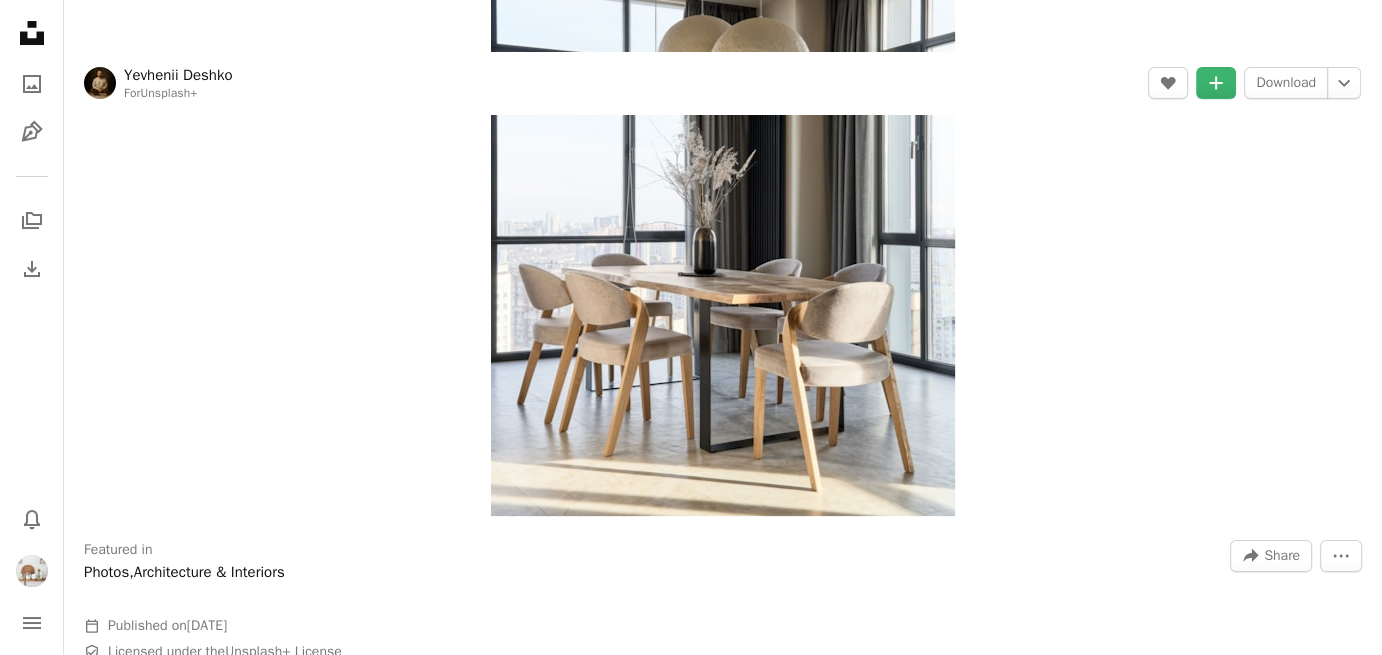scroll, scrollTop: 0, scrollLeft: 0, axis: both 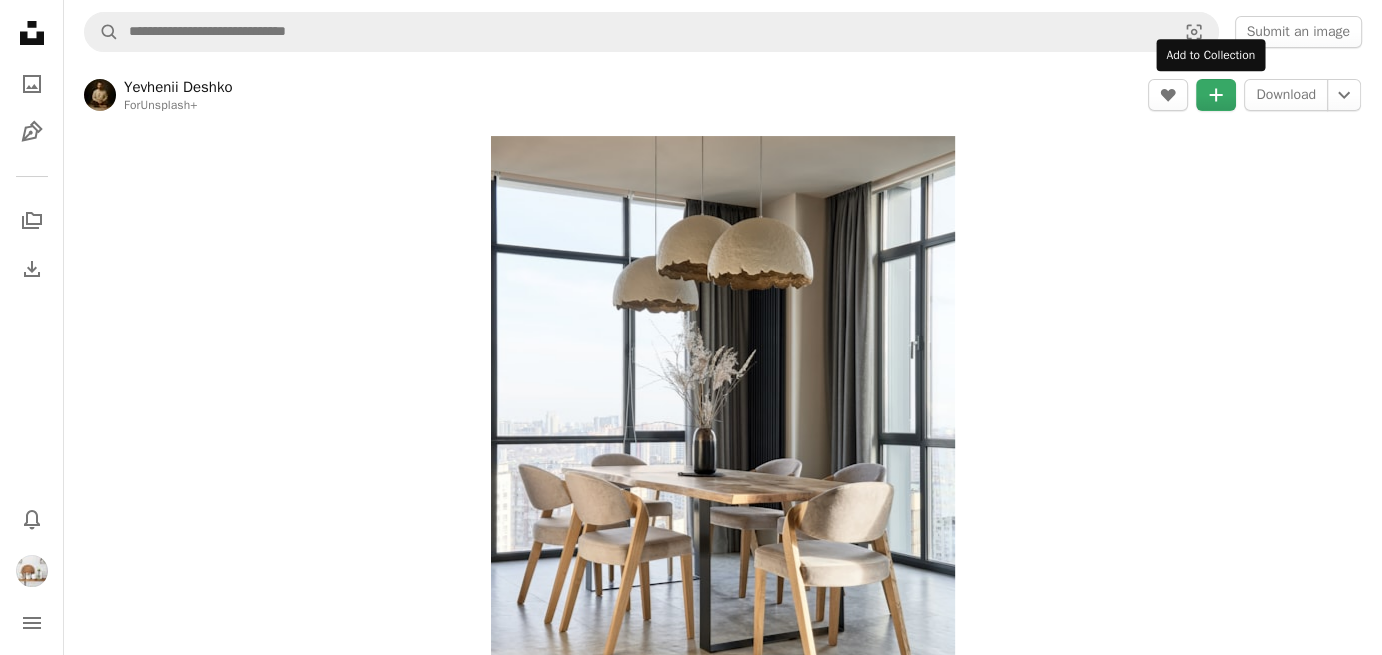 click on "A plus sign" at bounding box center (1216, 95) 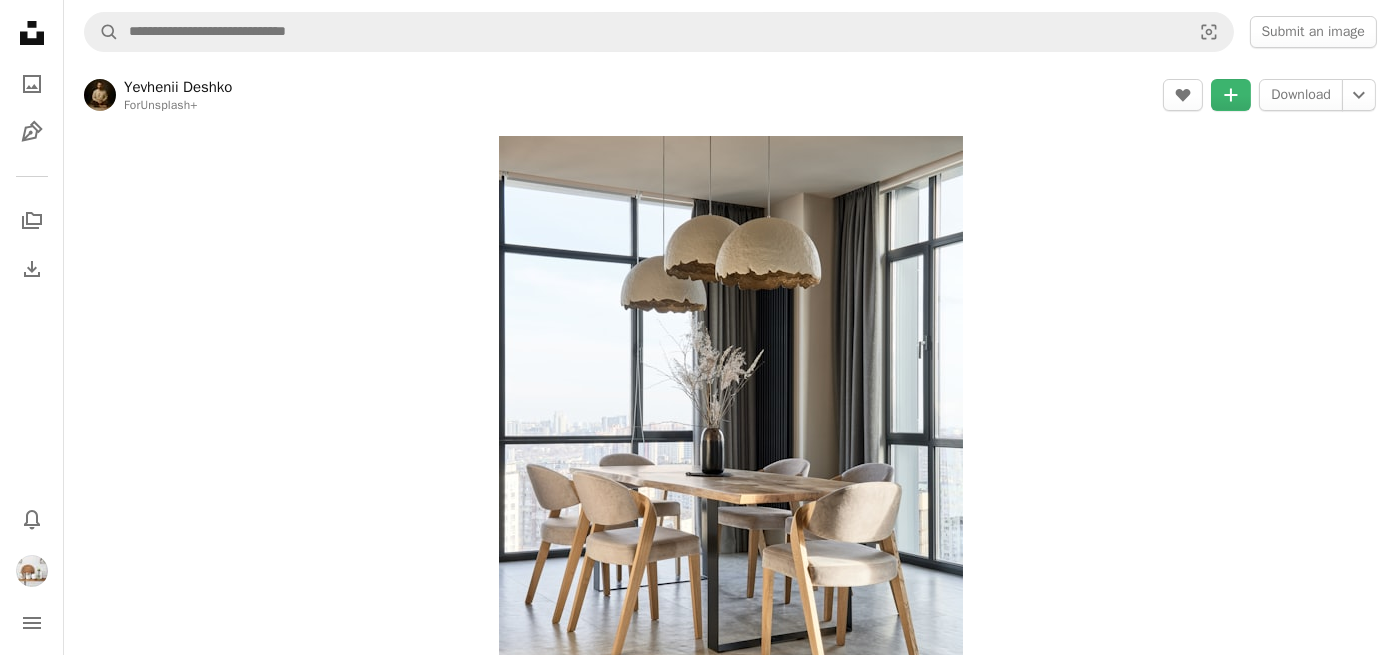 click on "Warm Neutrals" at bounding box center [854, 5824] 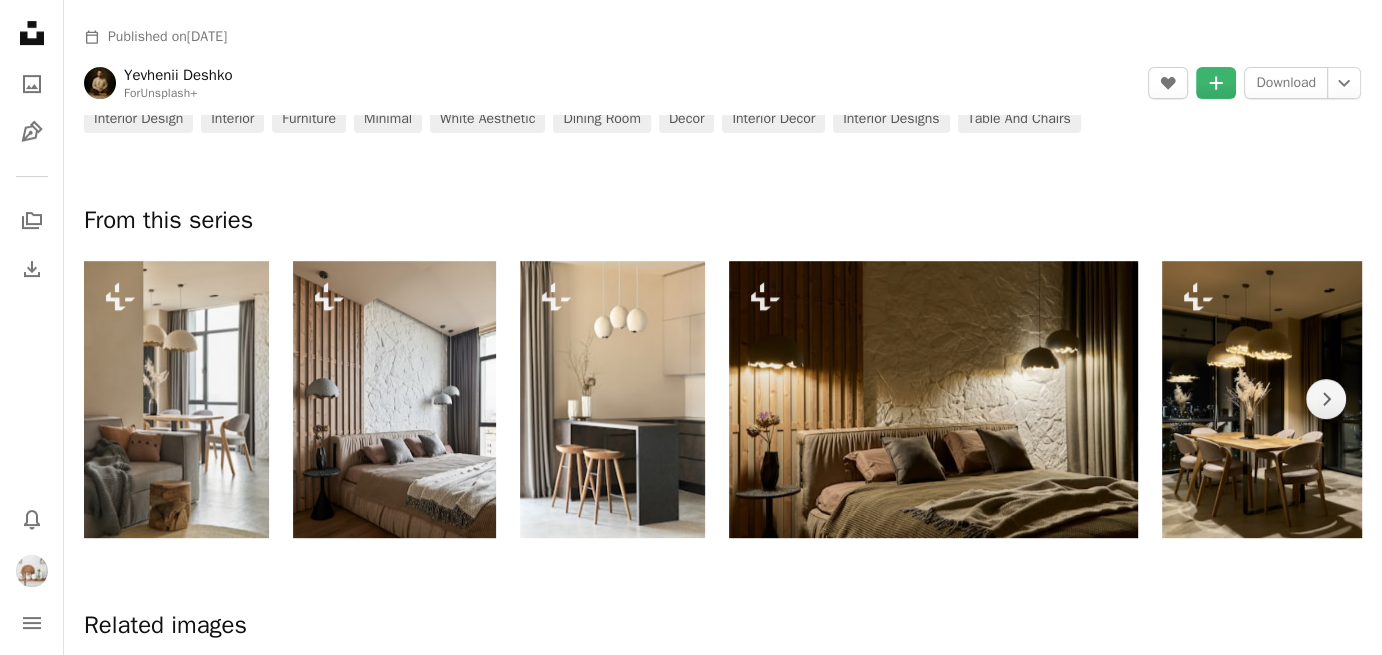 scroll, scrollTop: 900, scrollLeft: 0, axis: vertical 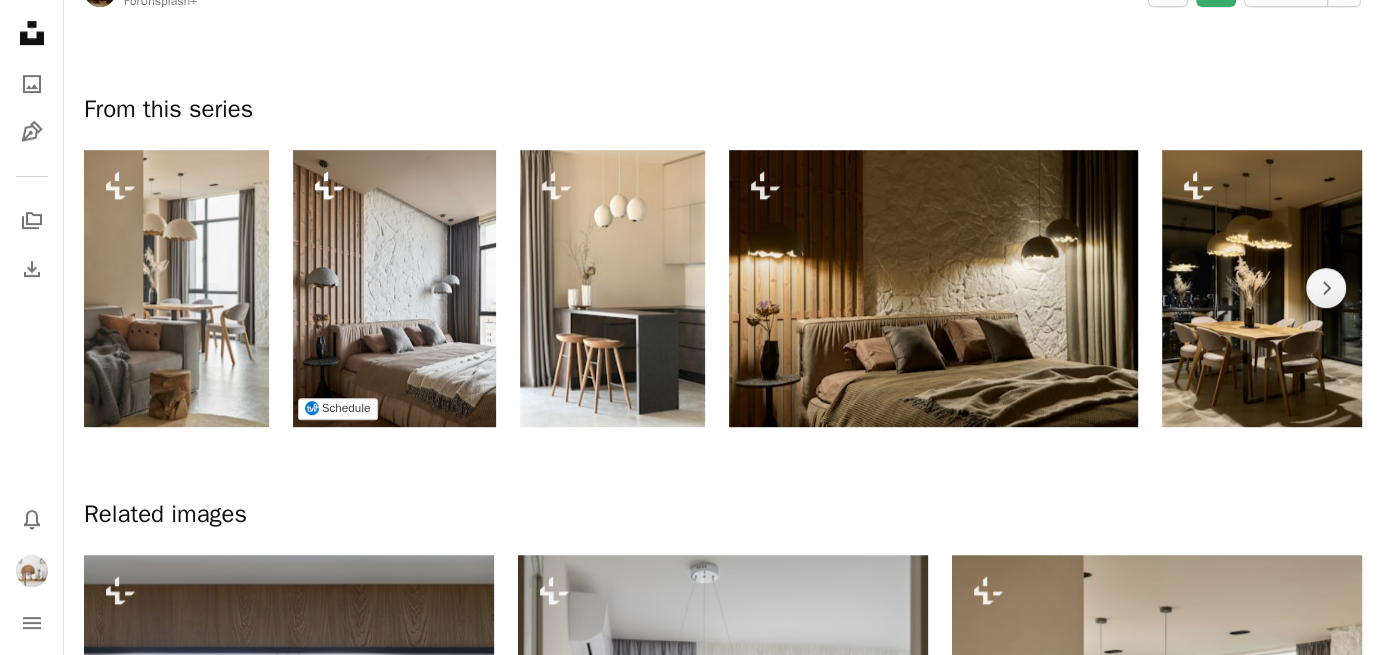 click on "Plus sign for Unsplash+" 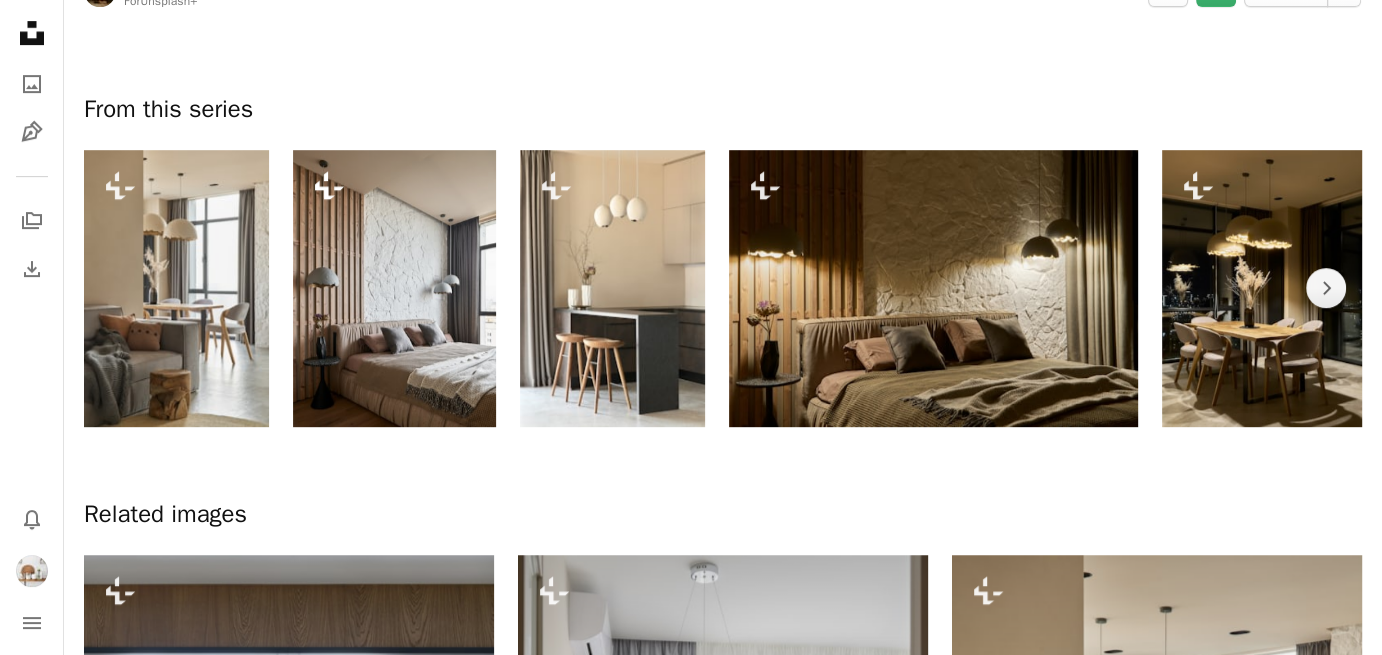 scroll, scrollTop: 0, scrollLeft: 0, axis: both 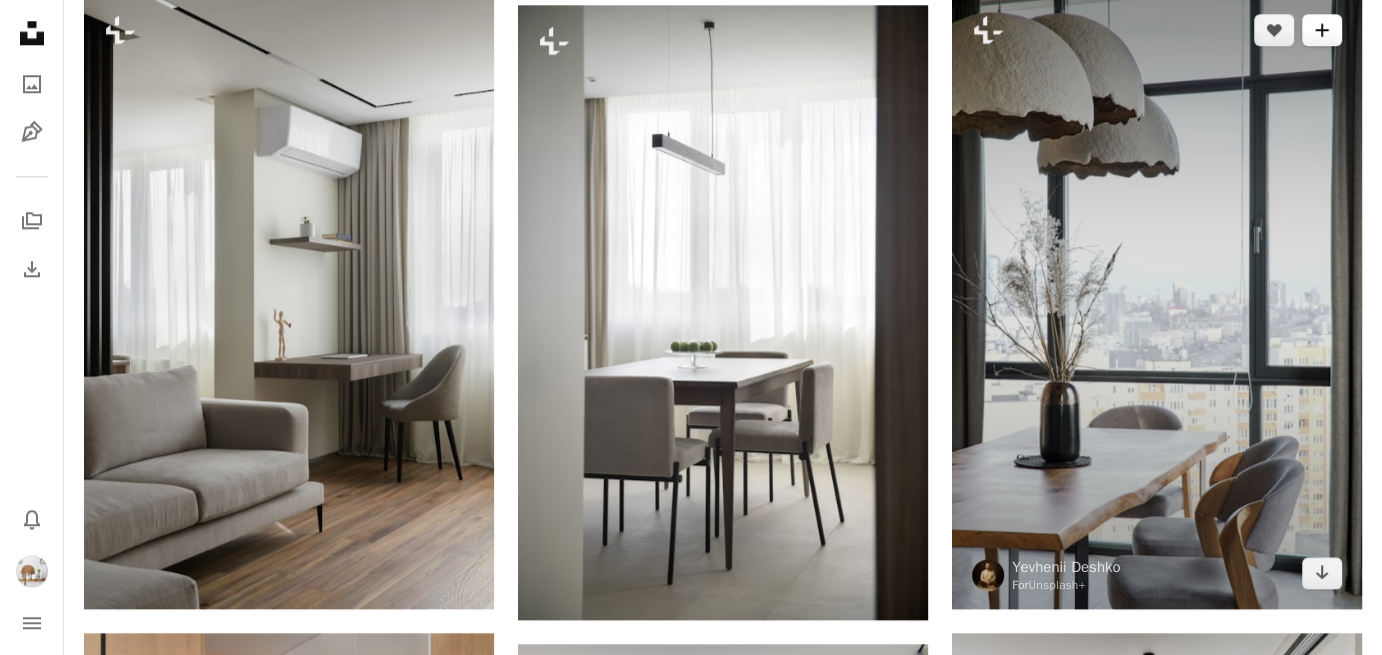 click on "A plus sign" 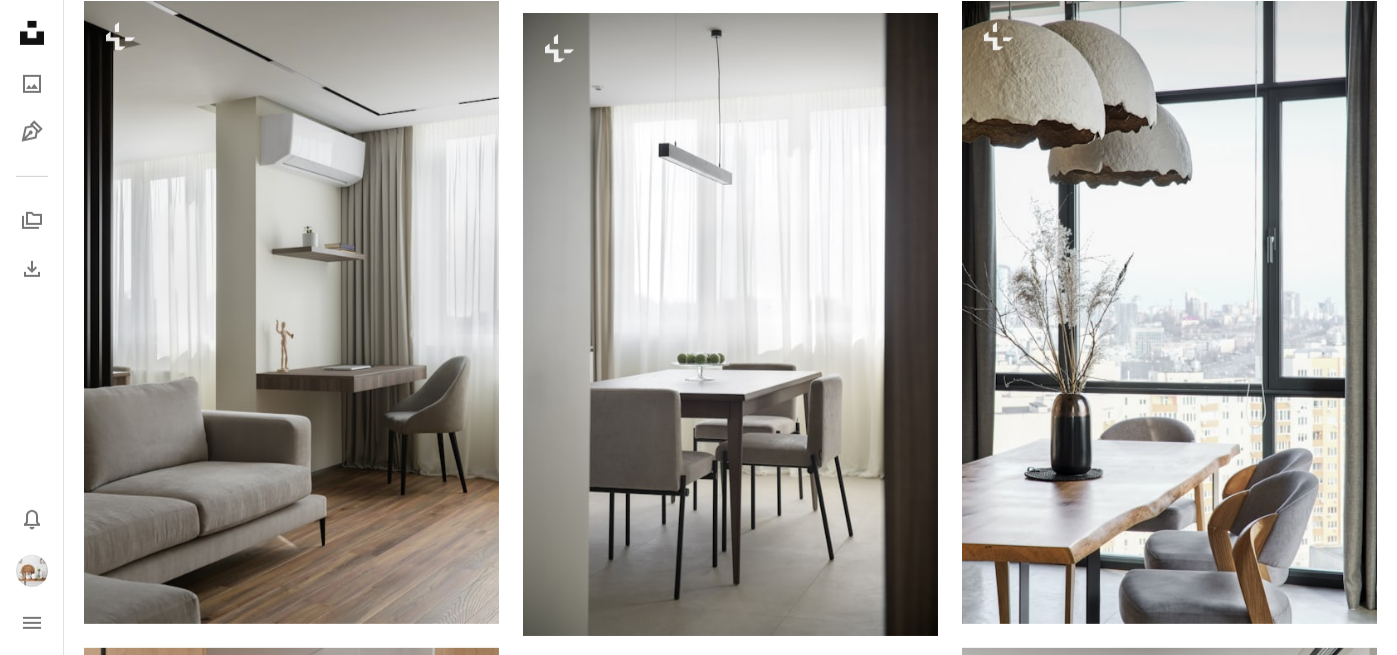 click on "2 photos" at bounding box center [865, 3702] 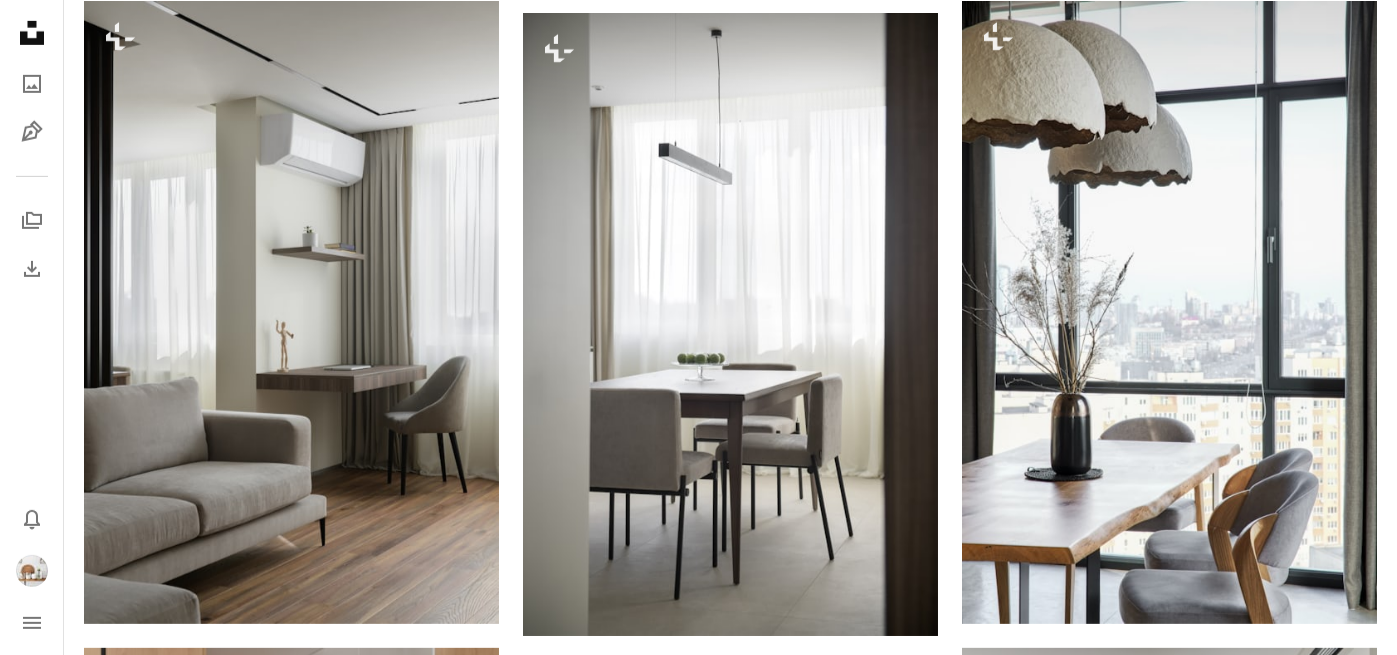 click on "An X shape Add to Collection Create a new collection A checkmark A minus sign 3 photos Warm Neutrals A checkmark A plus sign 4 photos A lock FLIGHT 236 A checkmark A plus sign 12 photos A lock Dog Friendly A checkmark A plus sign 2 photos A lock Coastal Kitchen A checkmark A plus sign 2 photos A lock Valentines A checkmark A plus sign 10 photos A lock Spring Photos A checkmark A plus sign 0 photos A lock My first collection Create new collection Name 60 Description  (optional) 250 Make collection private A lock Cancel Create collection" at bounding box center (698, 3747) 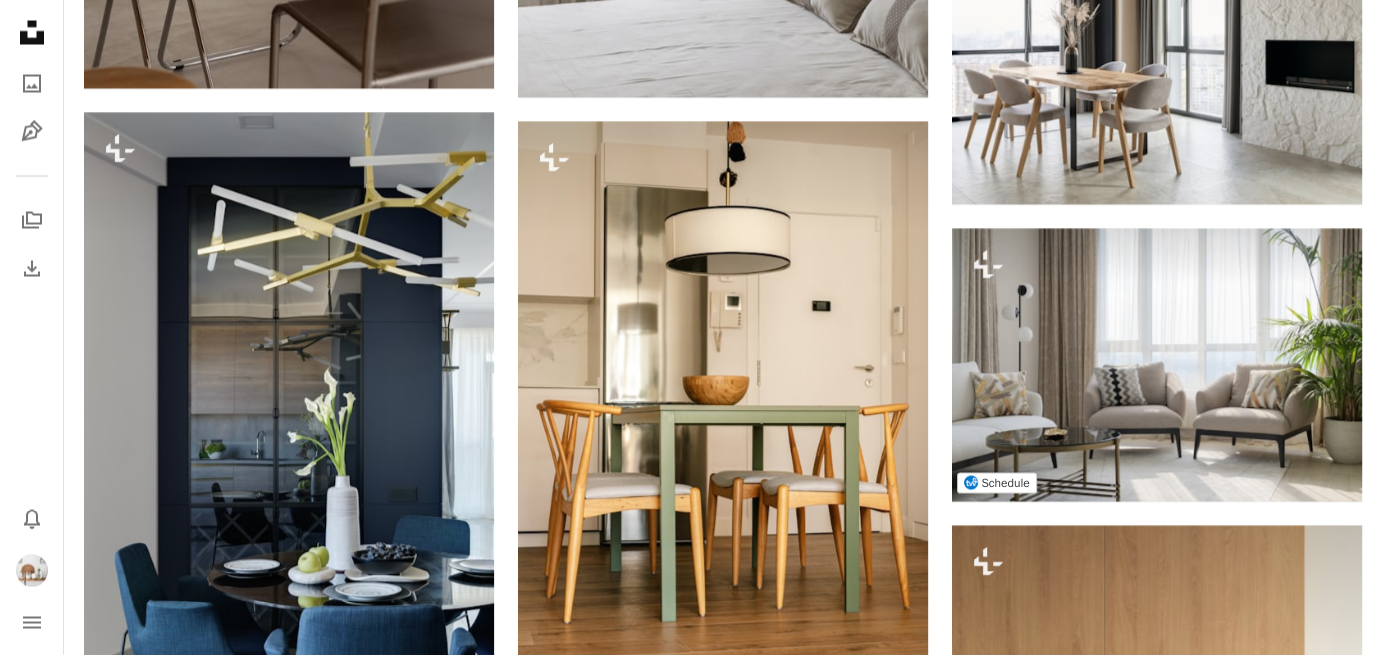 scroll, scrollTop: 3600, scrollLeft: 0, axis: vertical 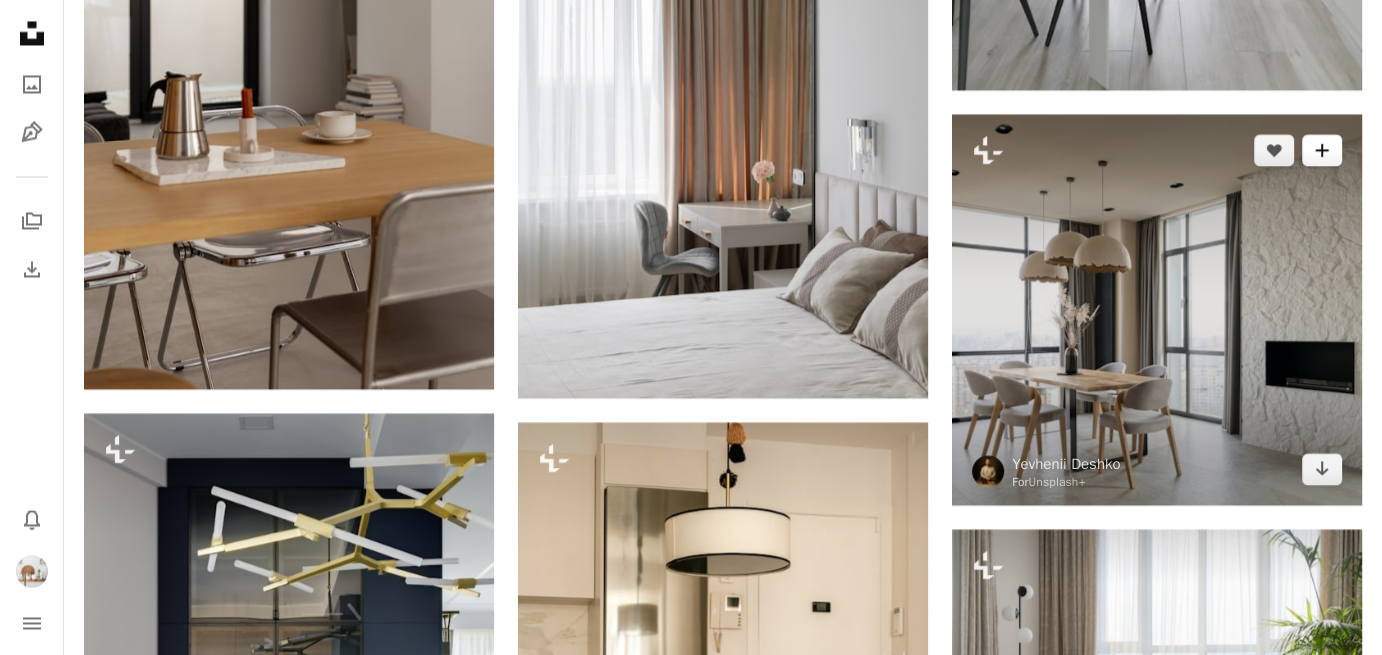 click on "A plus sign" 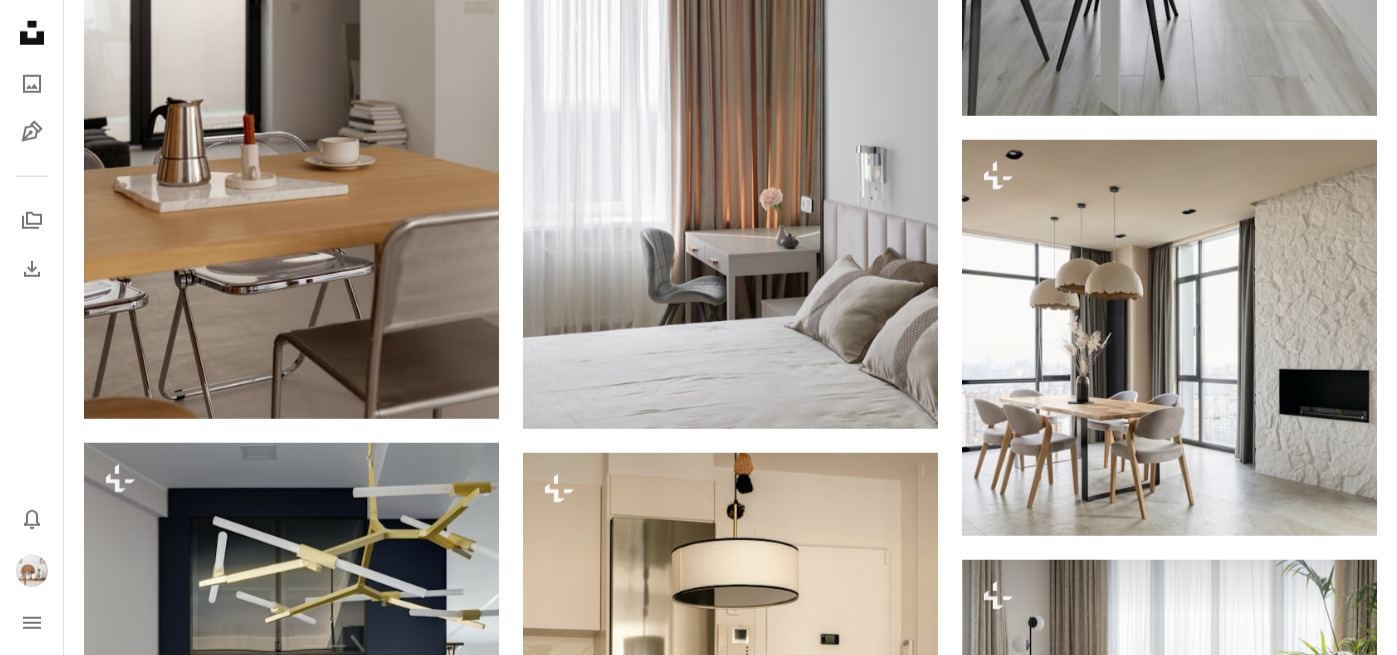 click on "3 photos" at bounding box center (865, 4830) 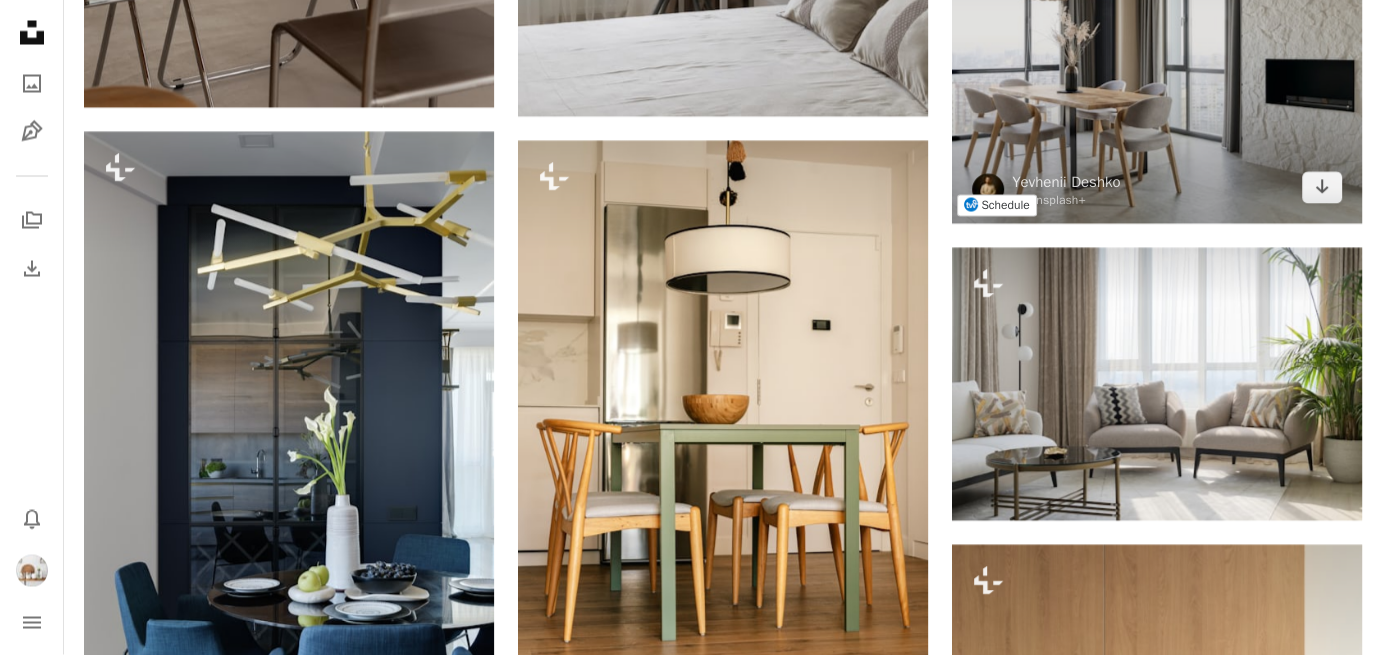 scroll, scrollTop: 3900, scrollLeft: 0, axis: vertical 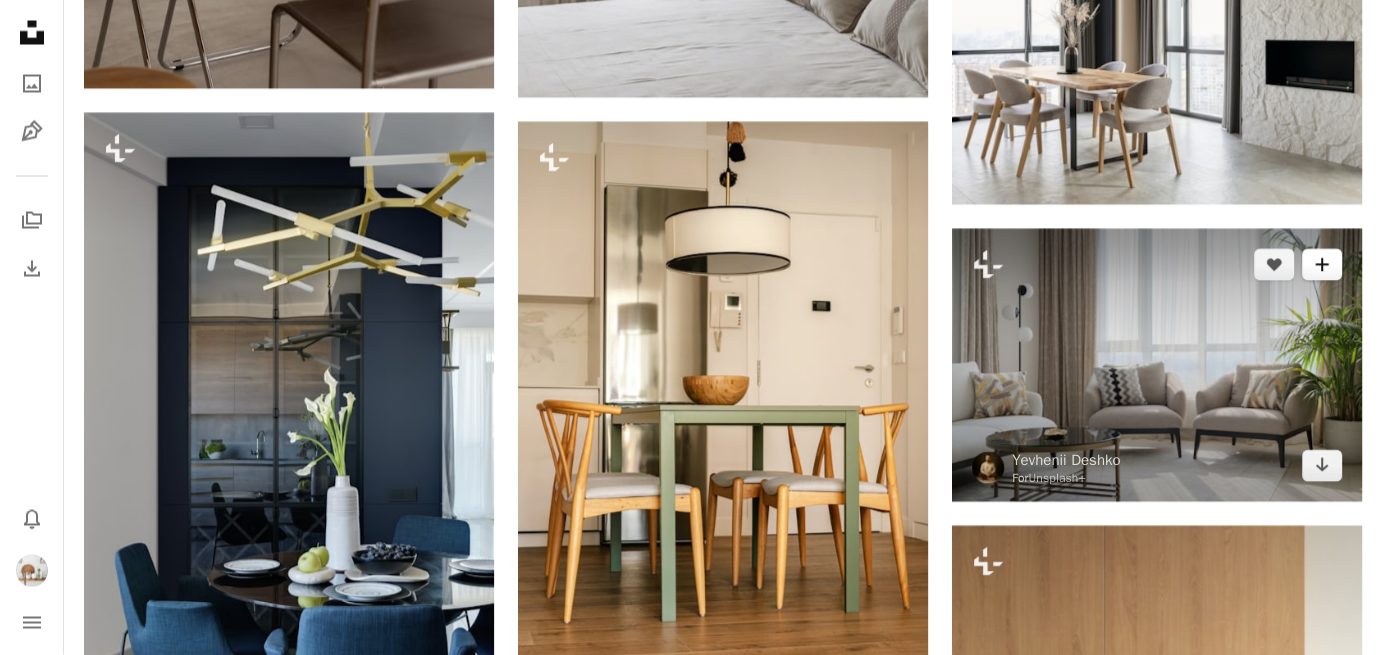 click on "A plus sign" at bounding box center (1322, 265) 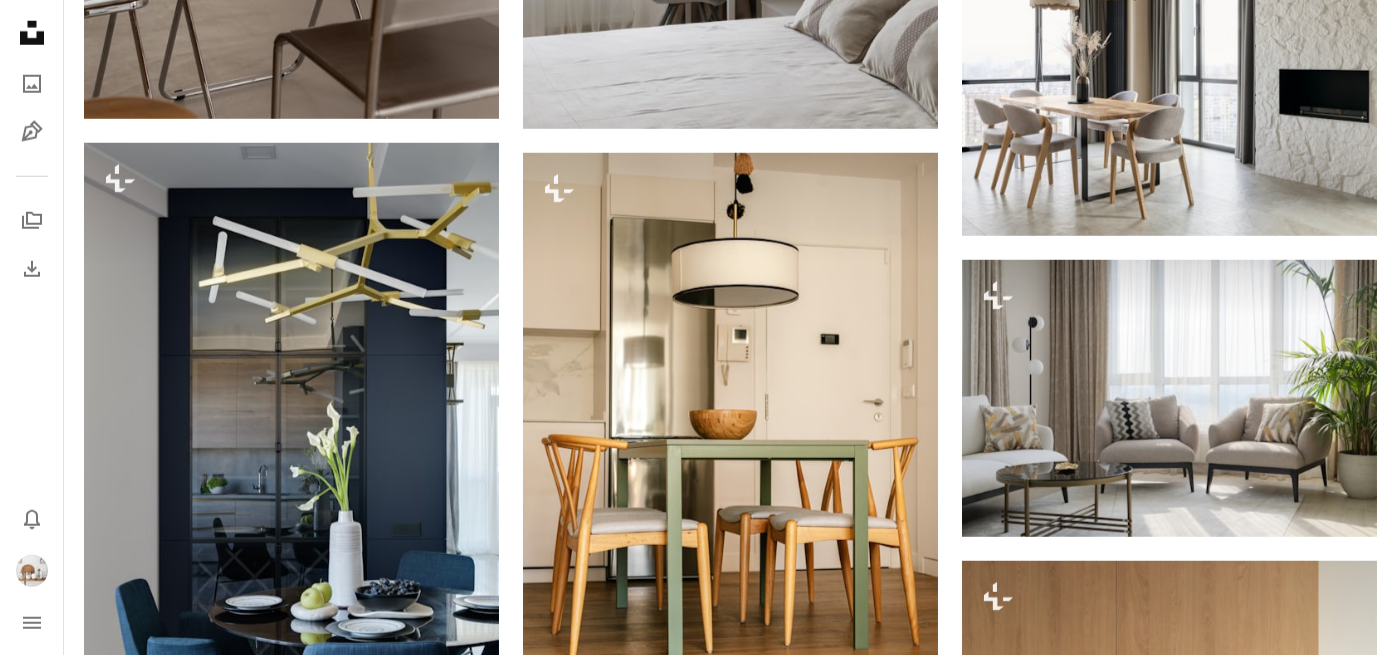 click on "4 photos" at bounding box center [865, 4530] 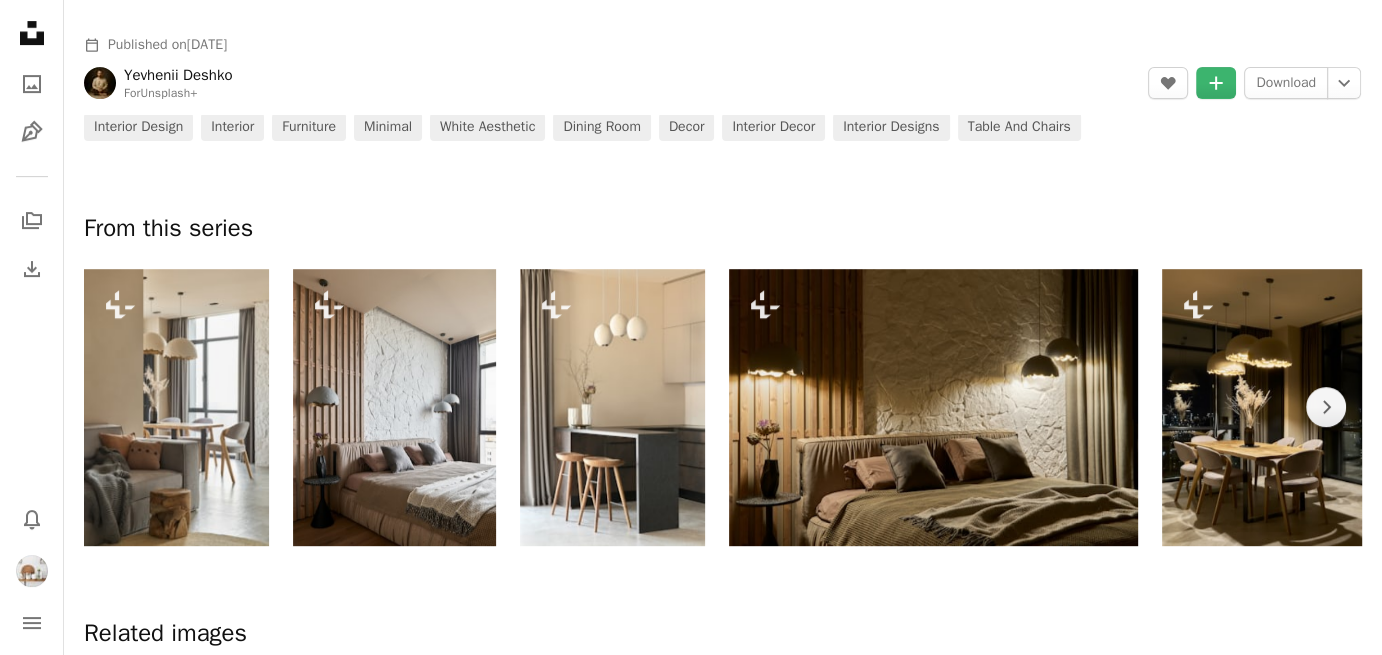 scroll, scrollTop: 800, scrollLeft: 0, axis: vertical 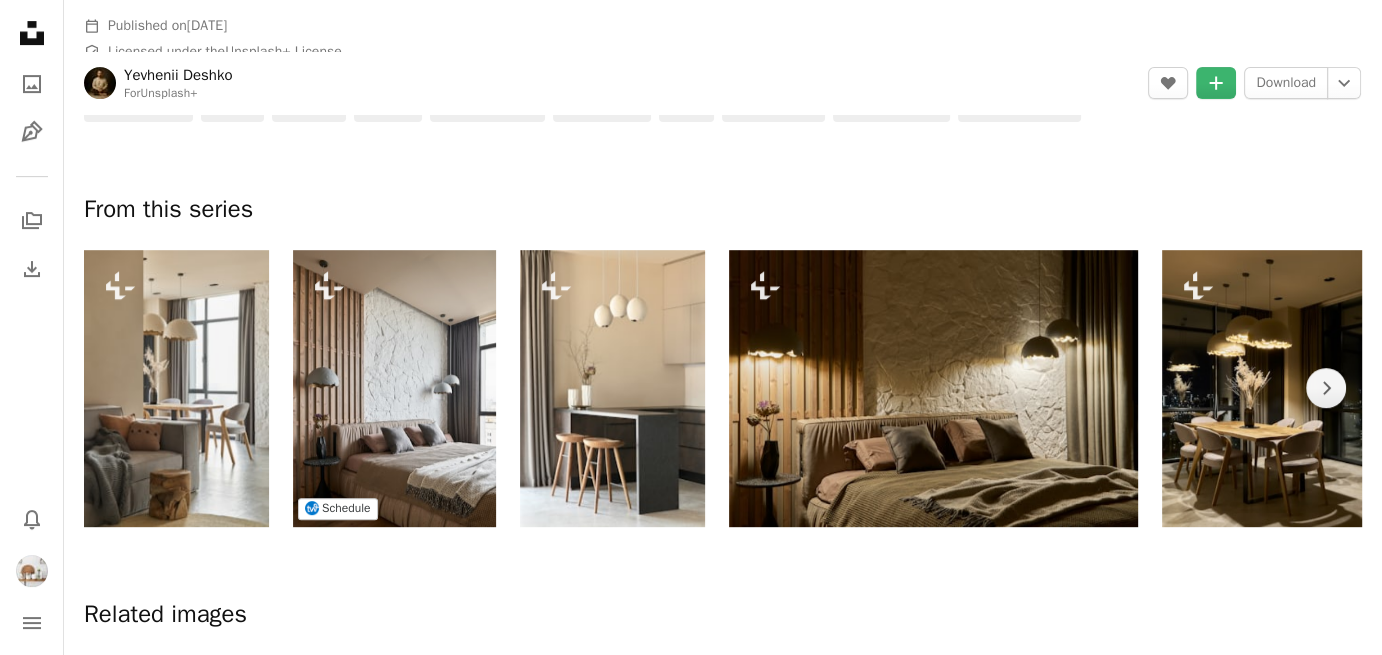 click at bounding box center [394, 388] 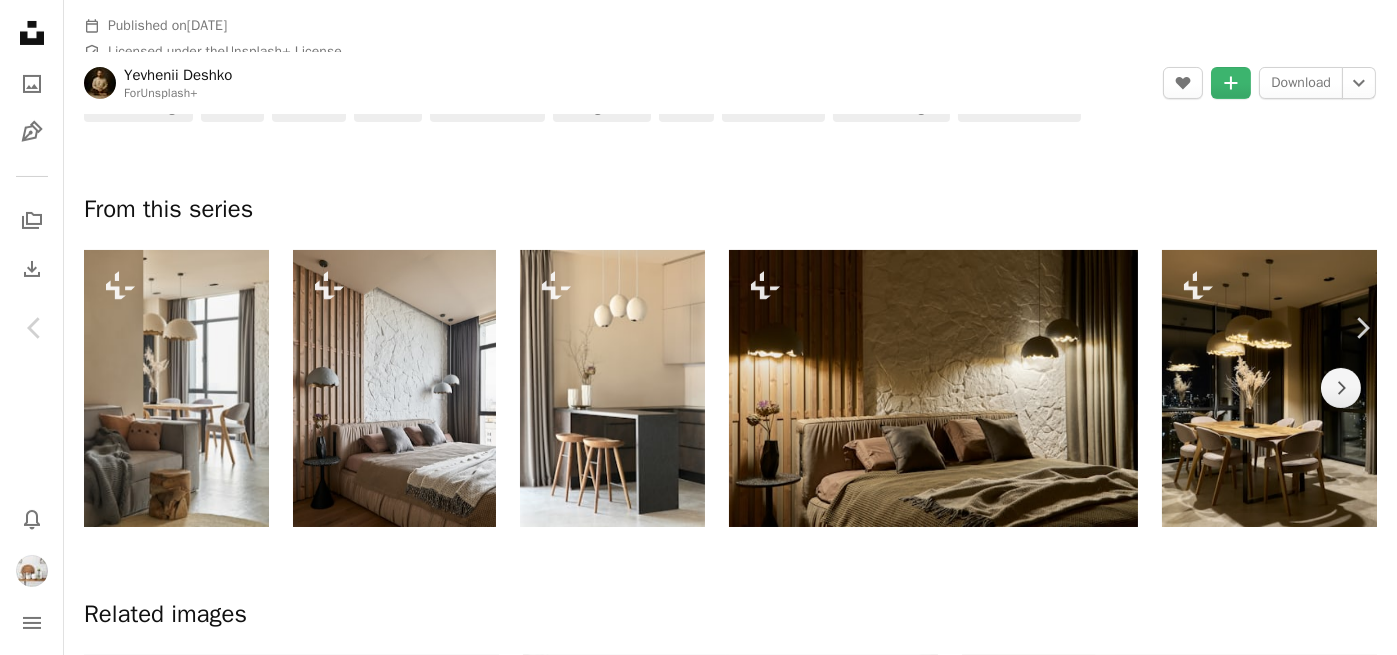 click on "A plus sign" at bounding box center [1146, 7395] 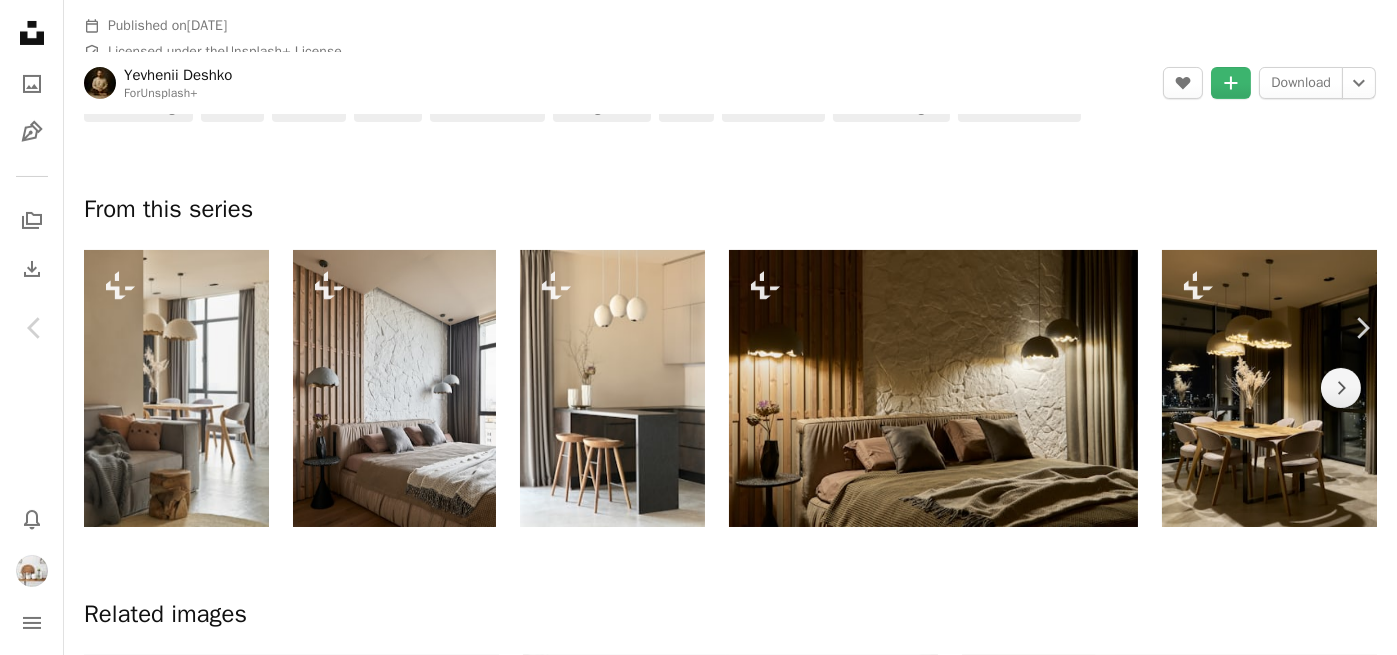 click on "5 photos" at bounding box center (865, 7630) 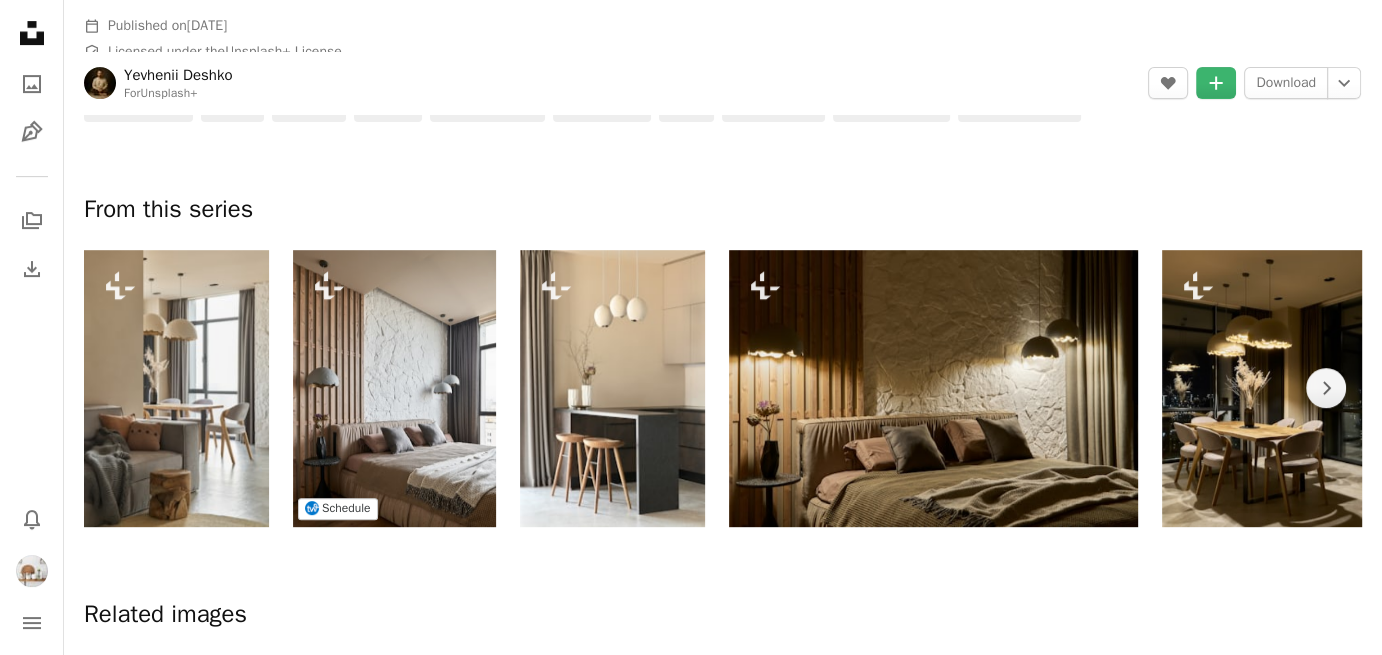 click at bounding box center [394, 388] 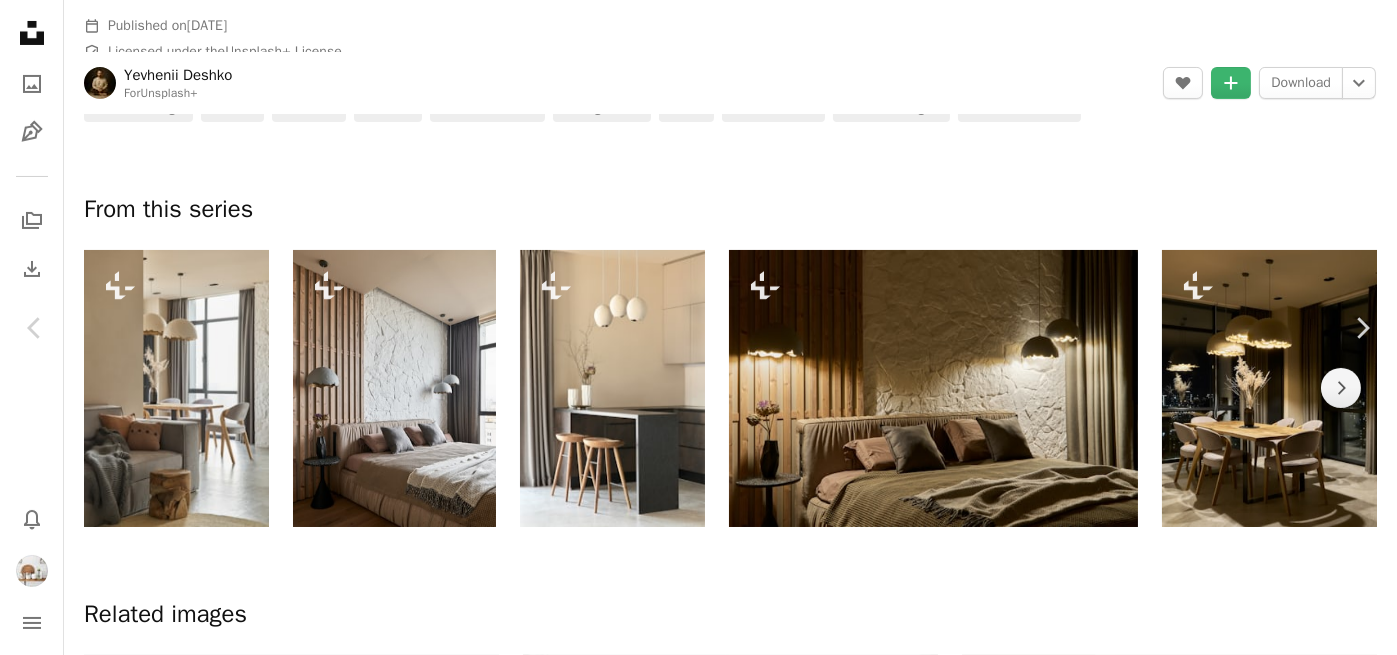 click on "A plus sign" 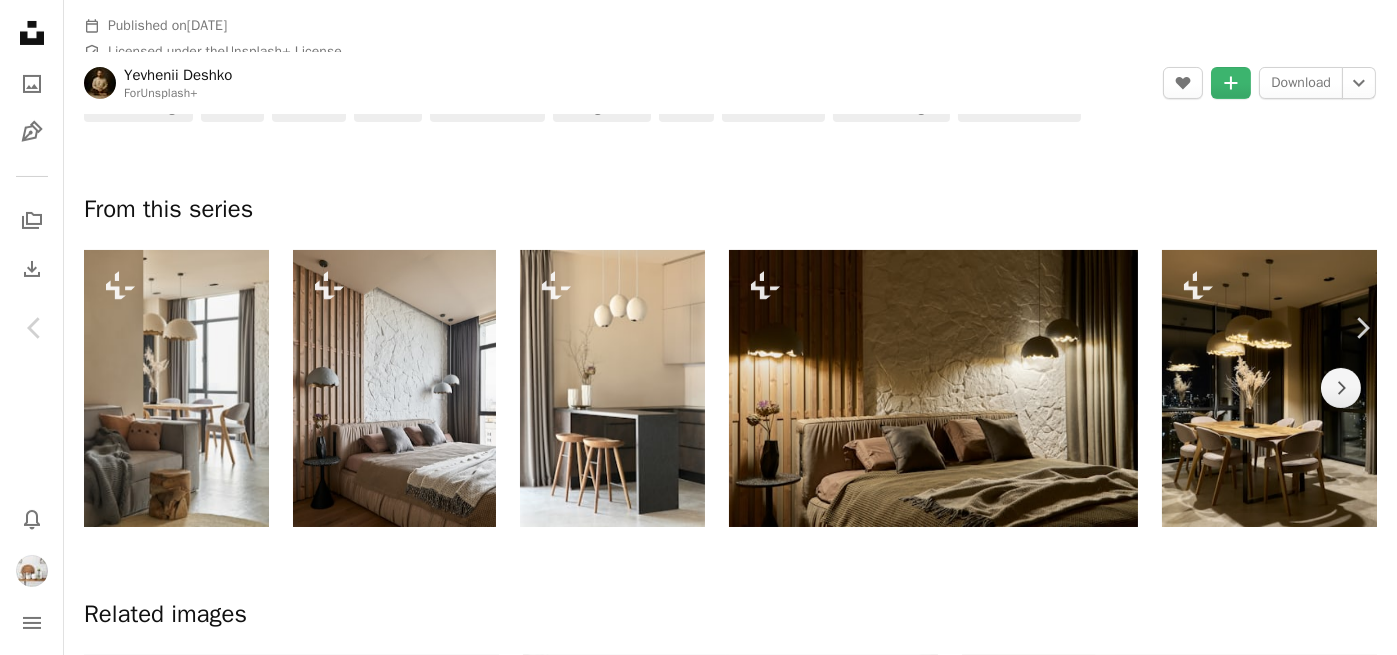 click on "Warm Neutrals" at bounding box center [854, 7652] 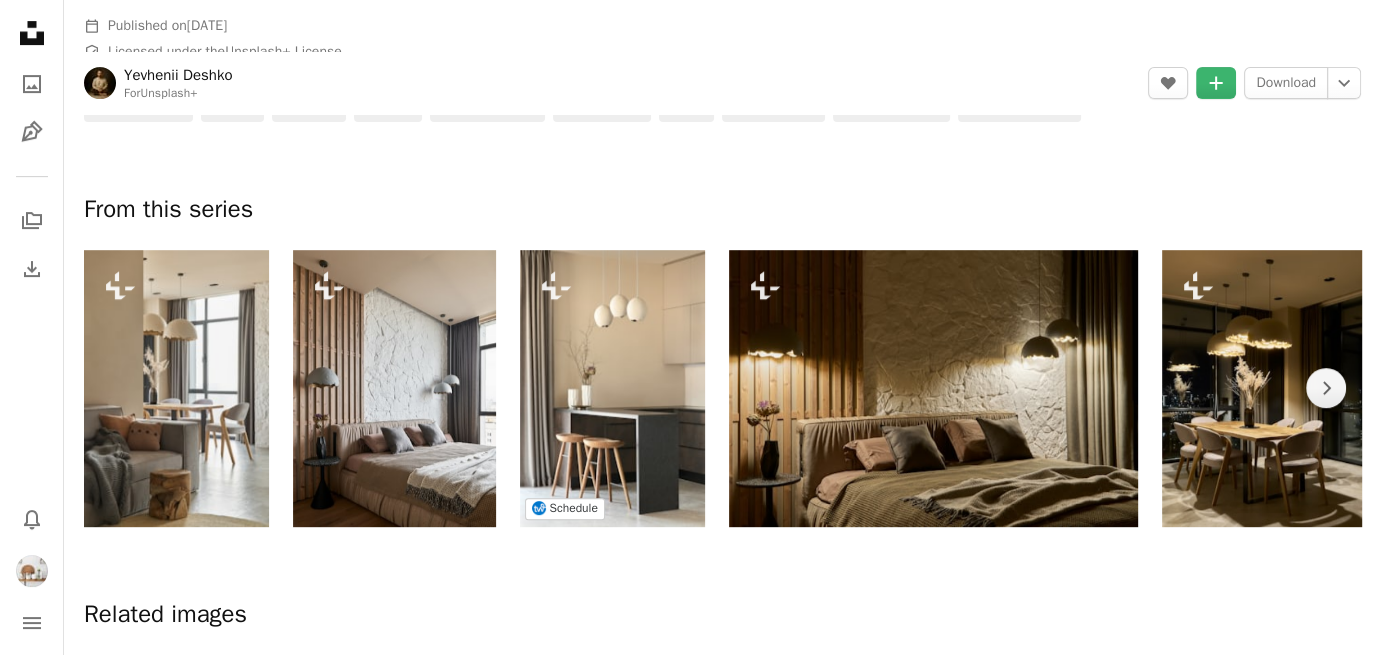 click at bounding box center [612, 388] 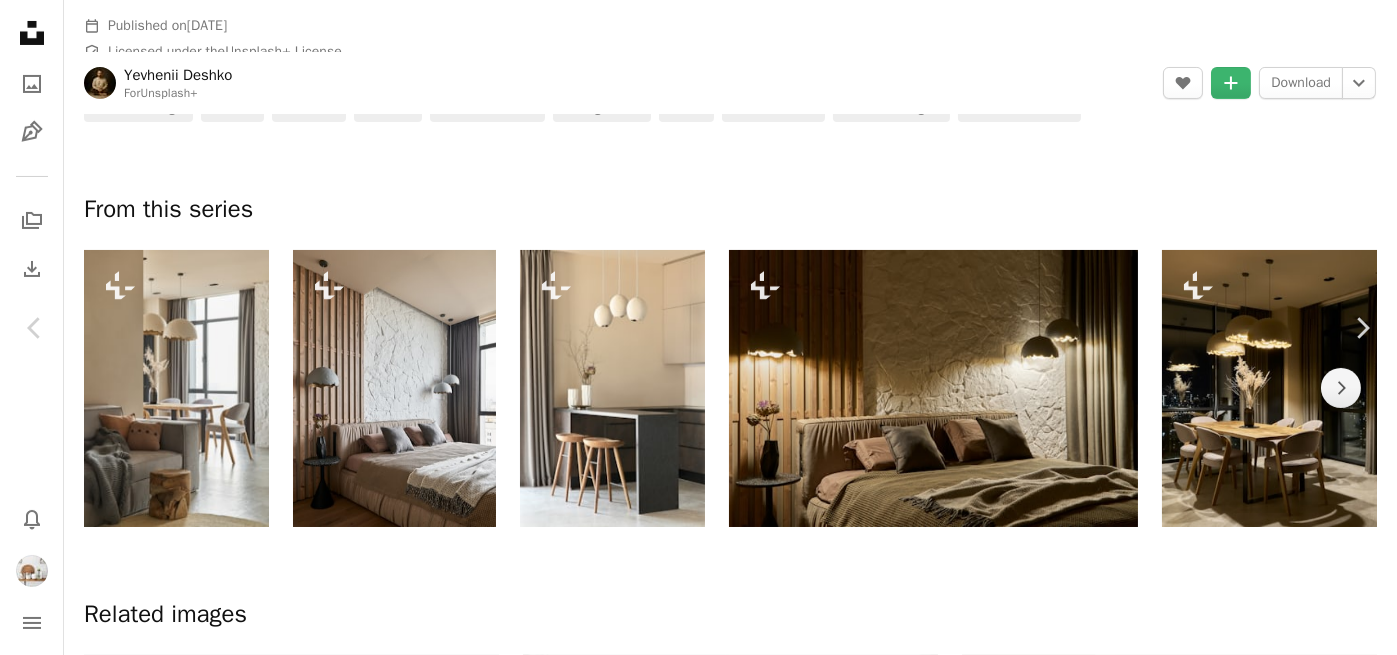click on "A plus sign" at bounding box center [1146, 7395] 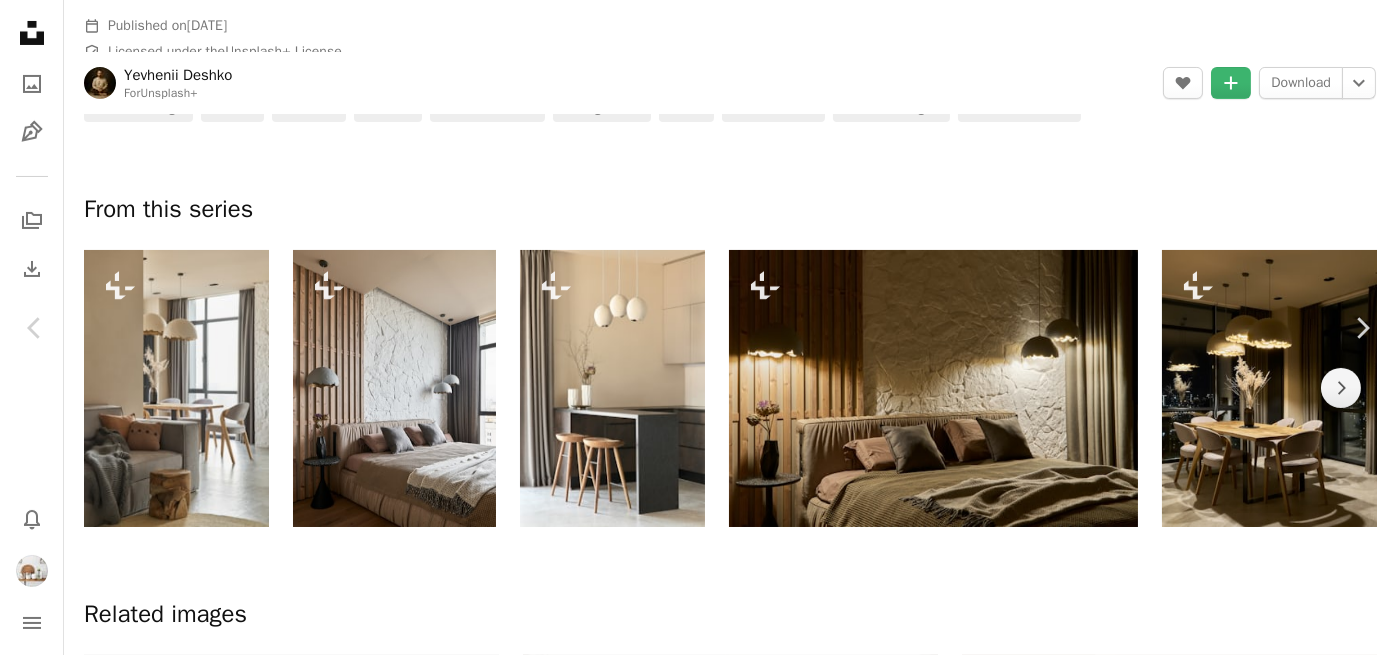 click on "Warm Neutrals" at bounding box center [854, 7652] 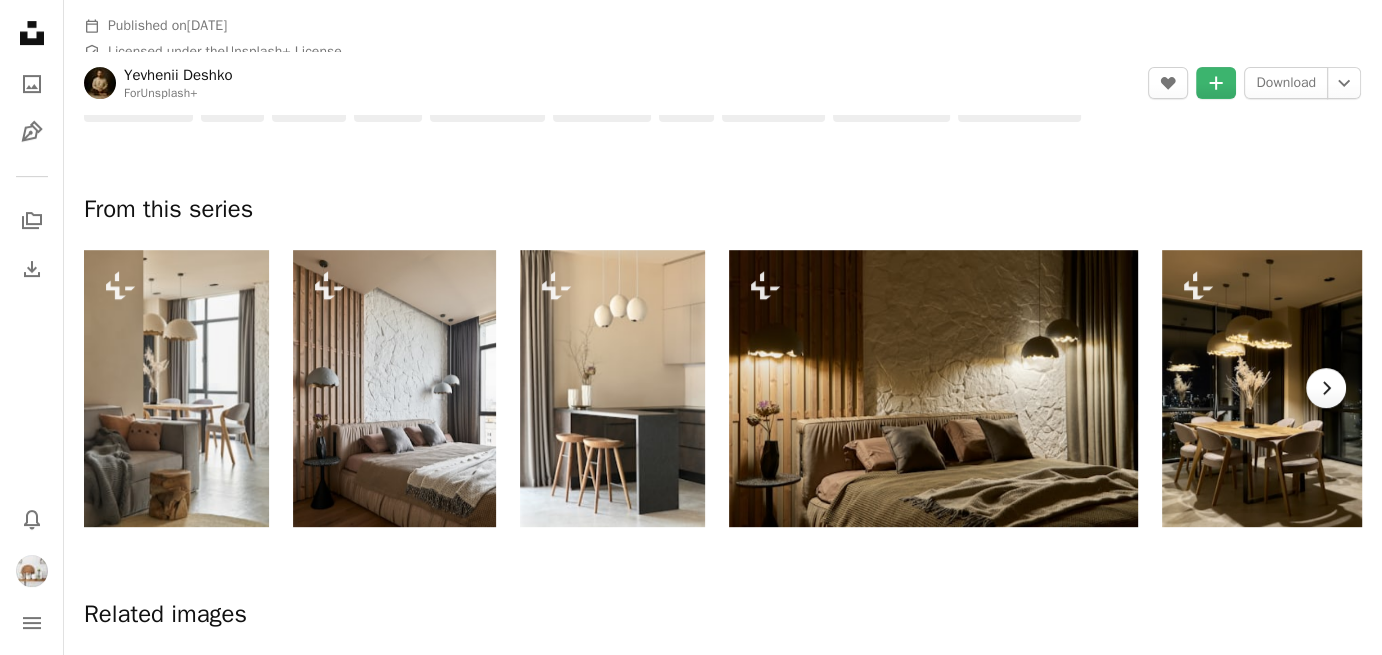 click on "Chevron right" at bounding box center (1326, 388) 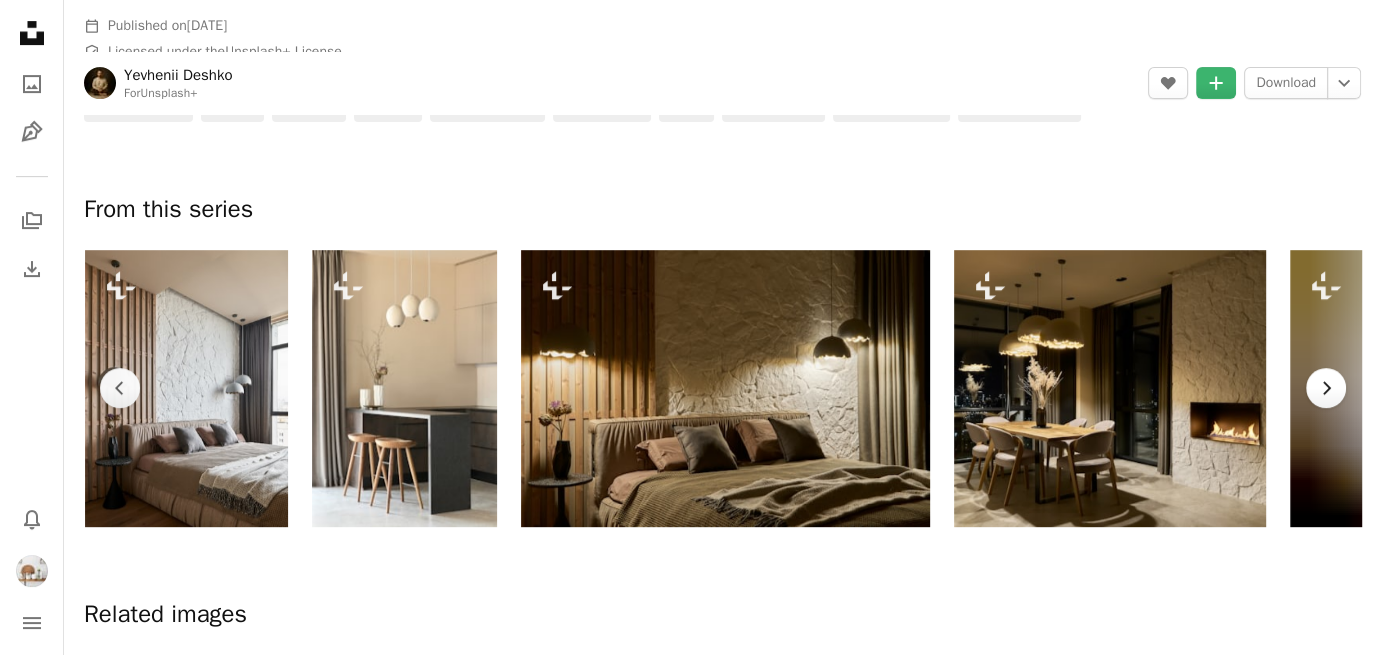 click on "Chevron right" at bounding box center (1326, 388) 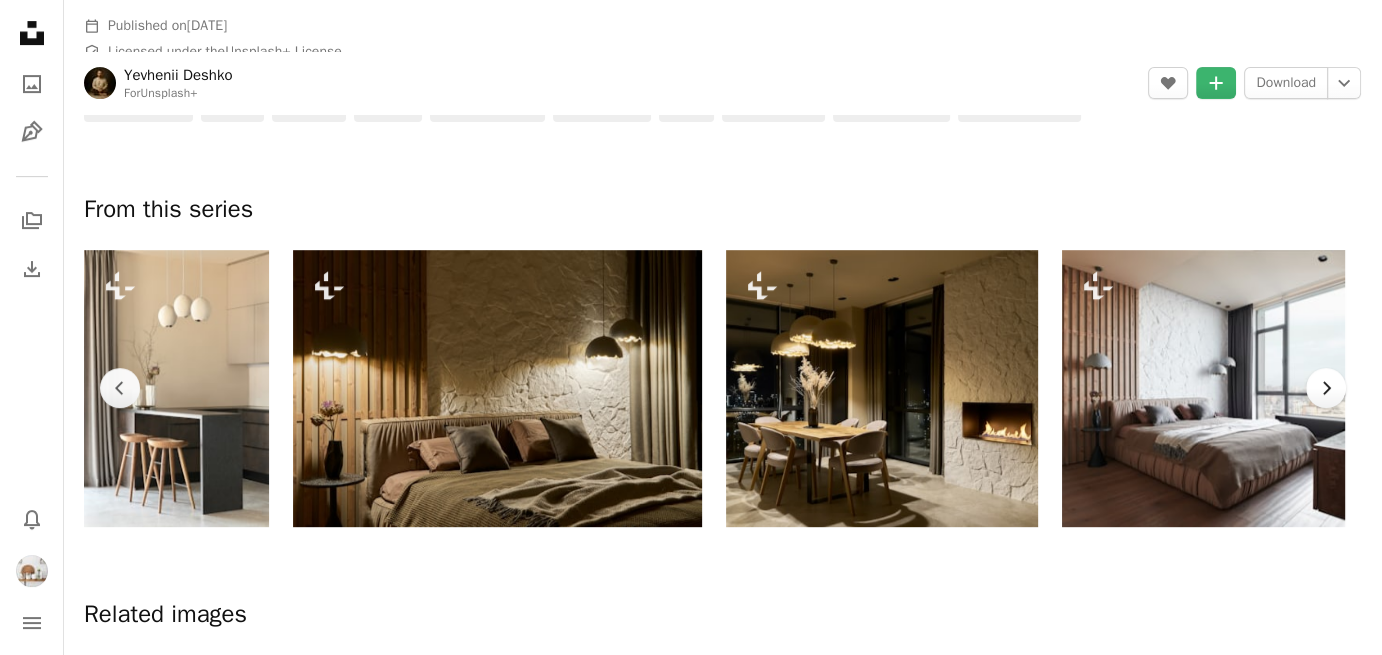 click on "Chevron right" at bounding box center [1326, 388] 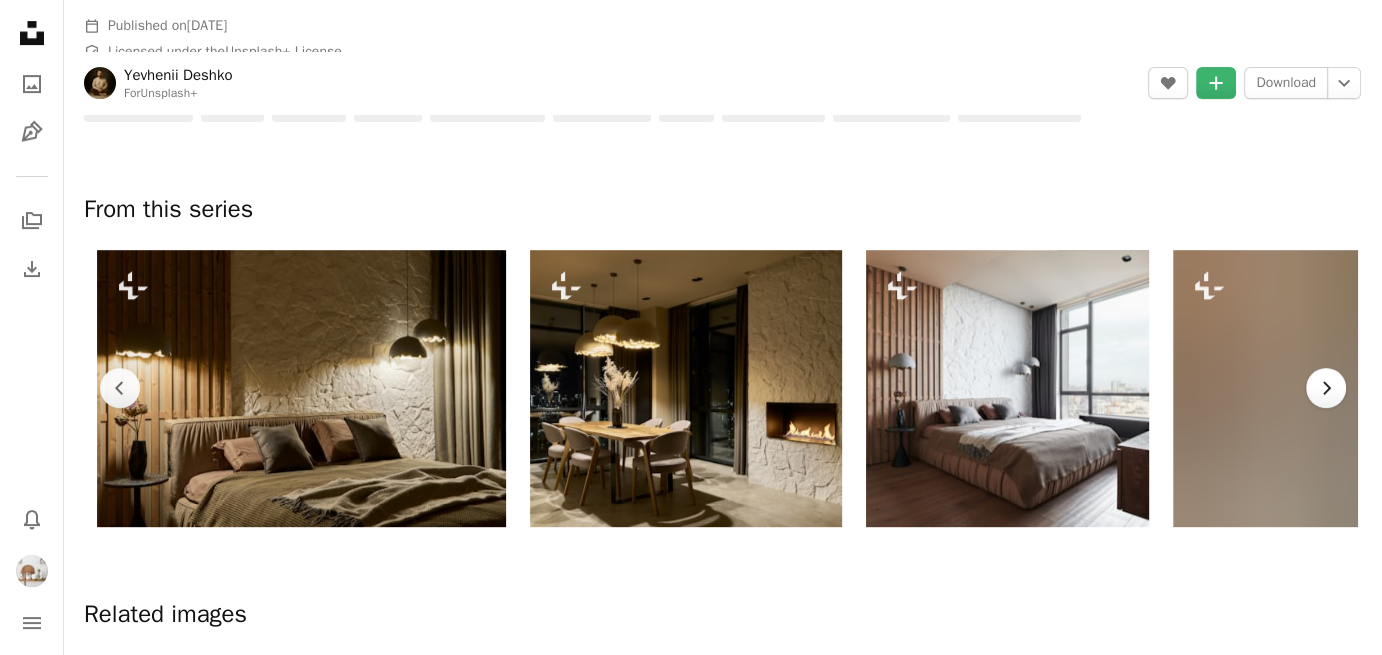 scroll, scrollTop: 0, scrollLeft: 644, axis: horizontal 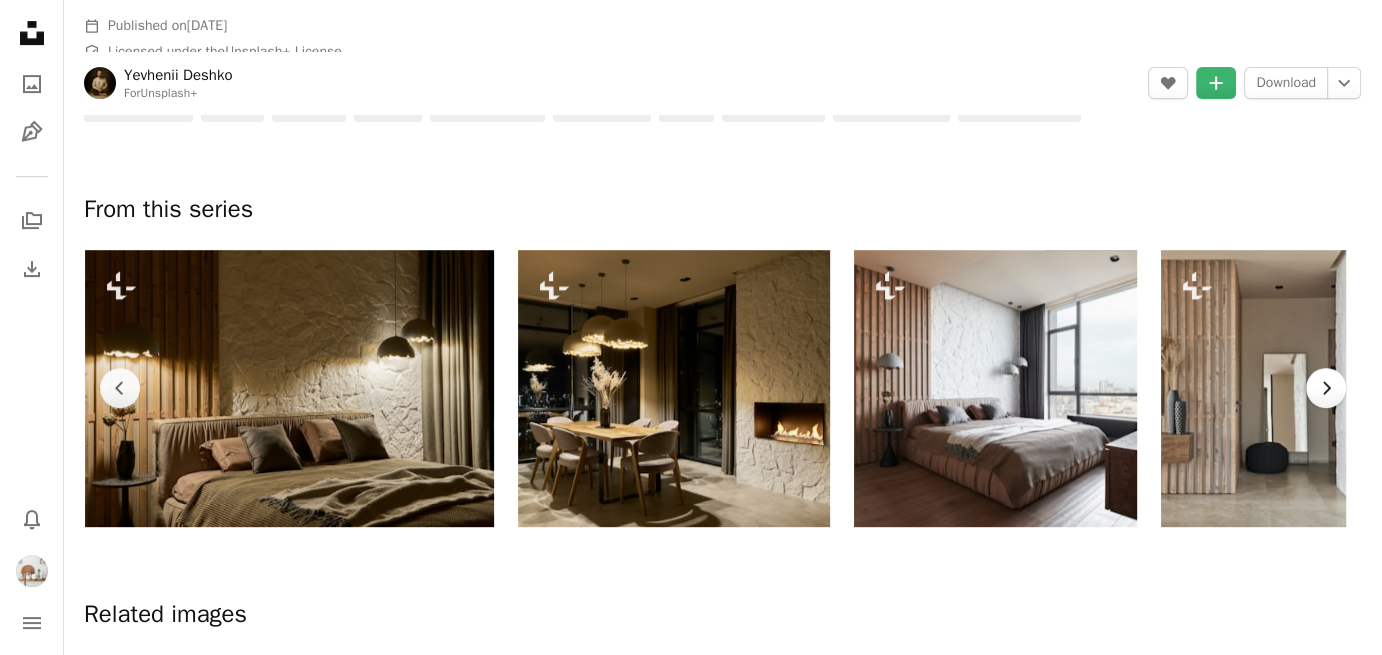 click on "Chevron right" at bounding box center (1326, 388) 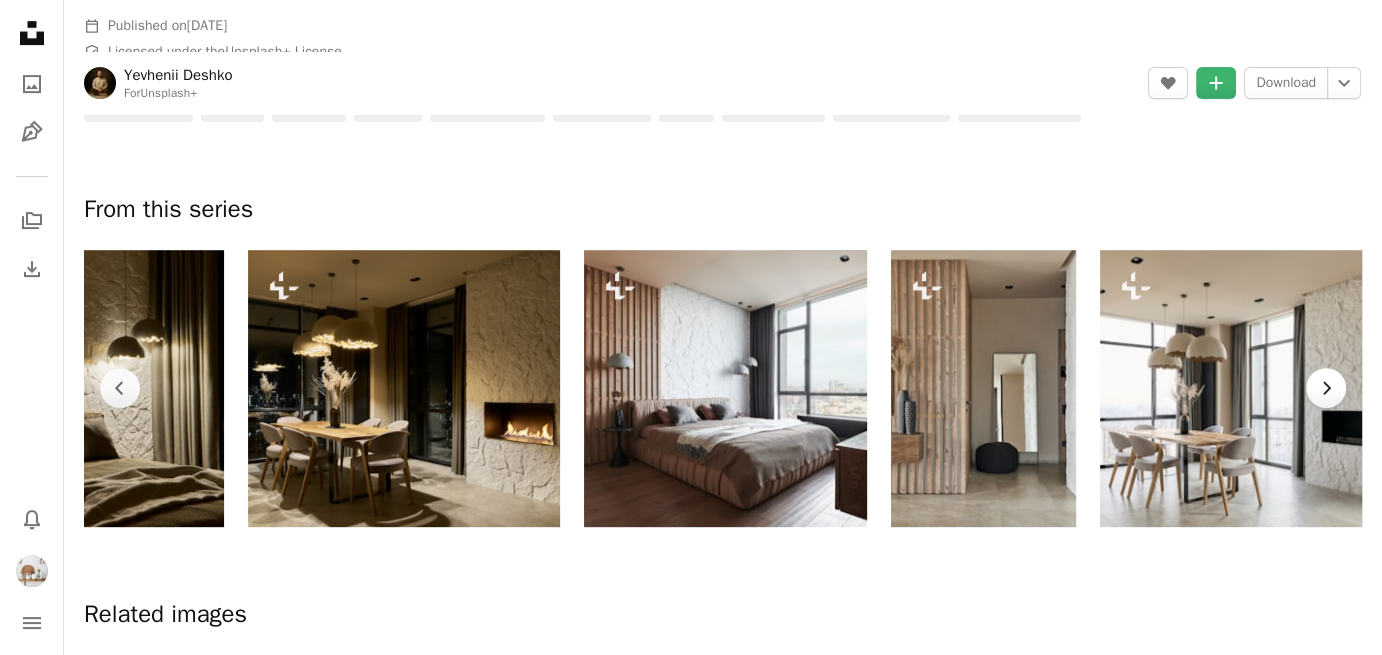 scroll, scrollTop: 0, scrollLeft: 1077, axis: horizontal 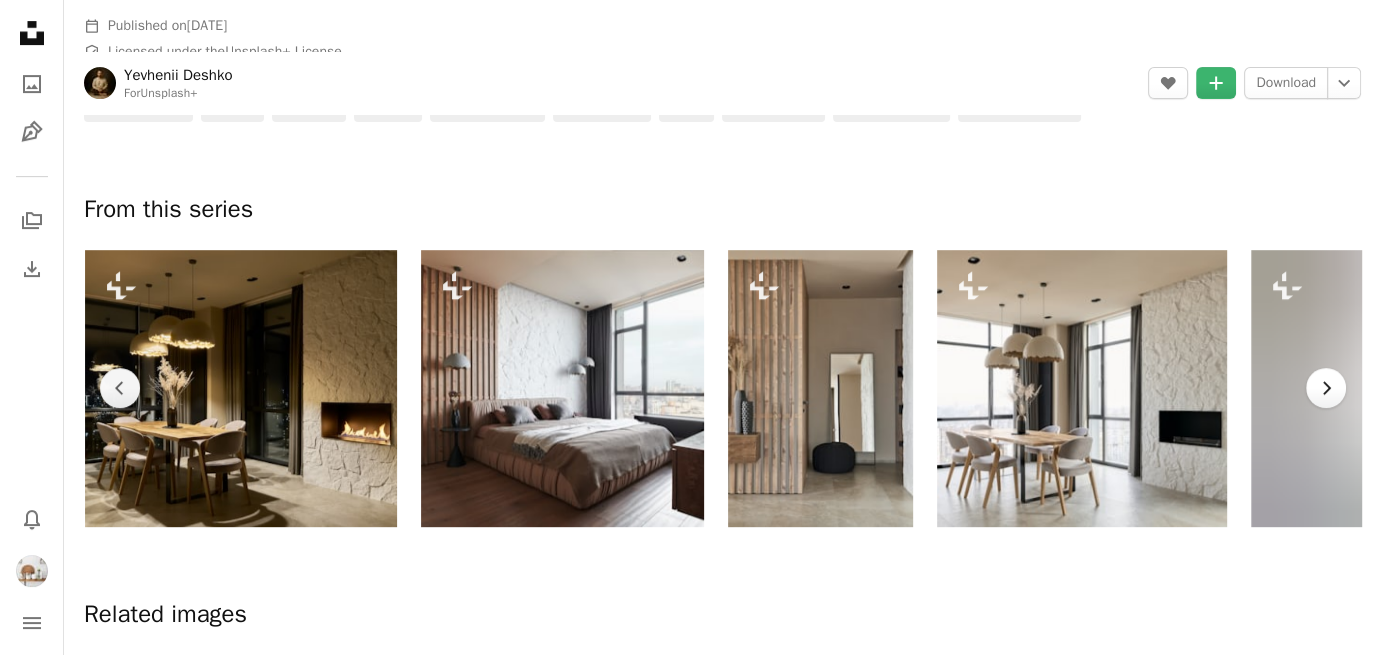 click on "Chevron right" at bounding box center (1326, 388) 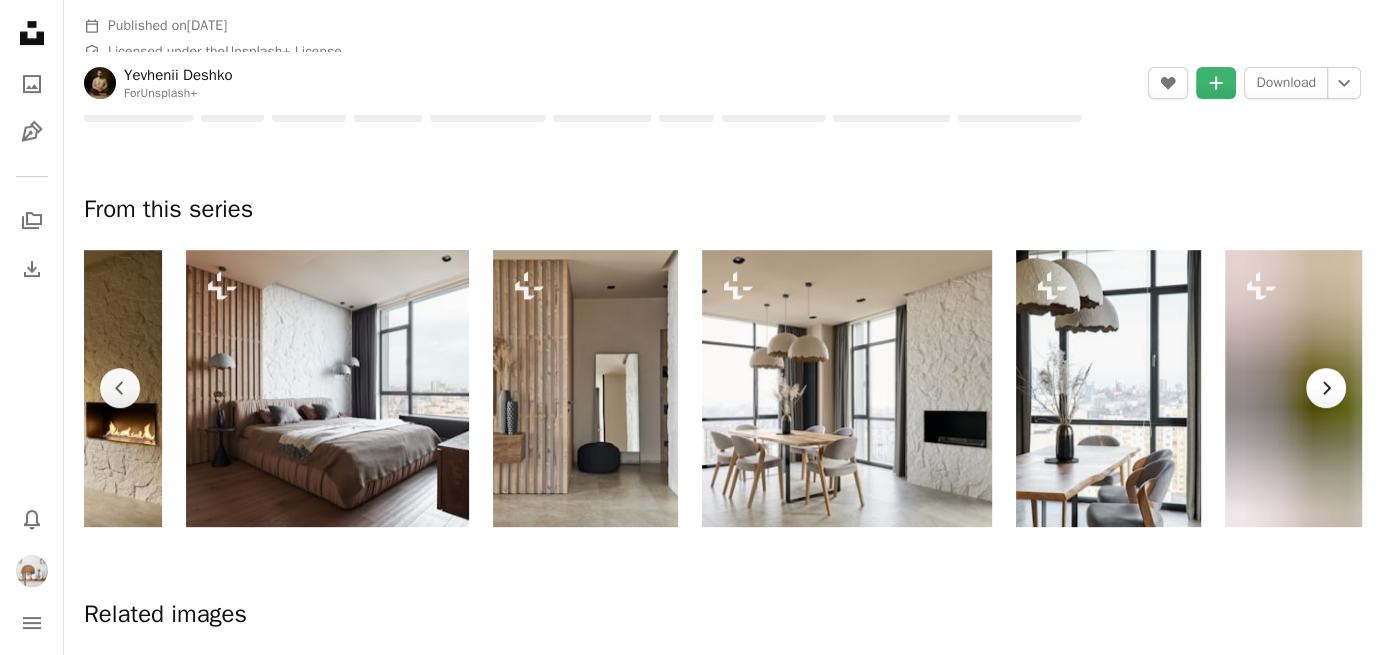 scroll, scrollTop: 0, scrollLeft: 1362, axis: horizontal 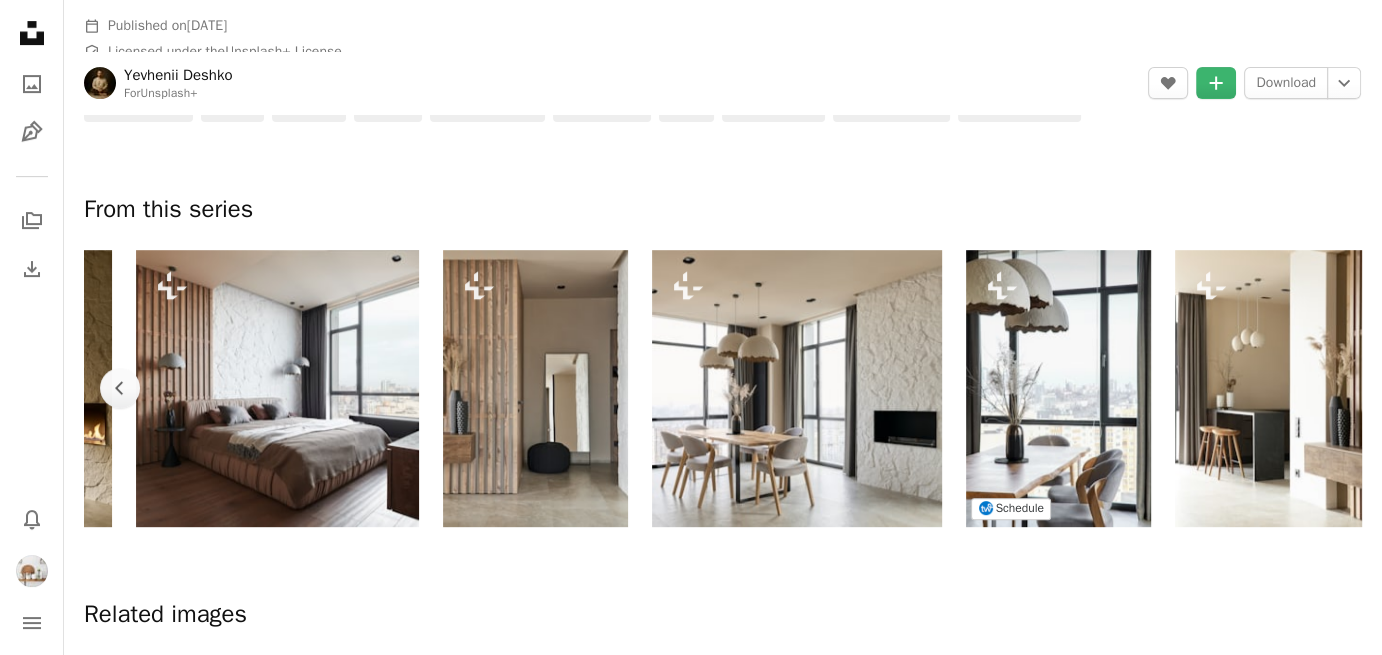 click at bounding box center [1058, 388] 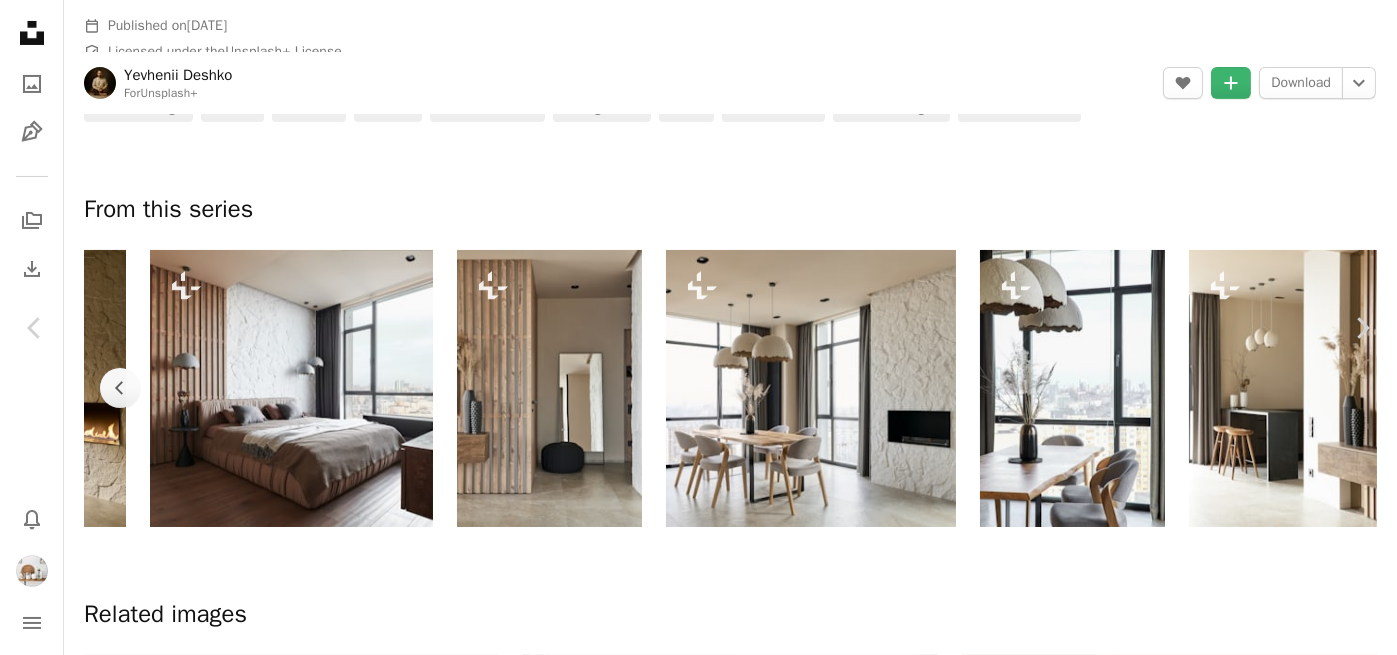 click on "A plus sign" 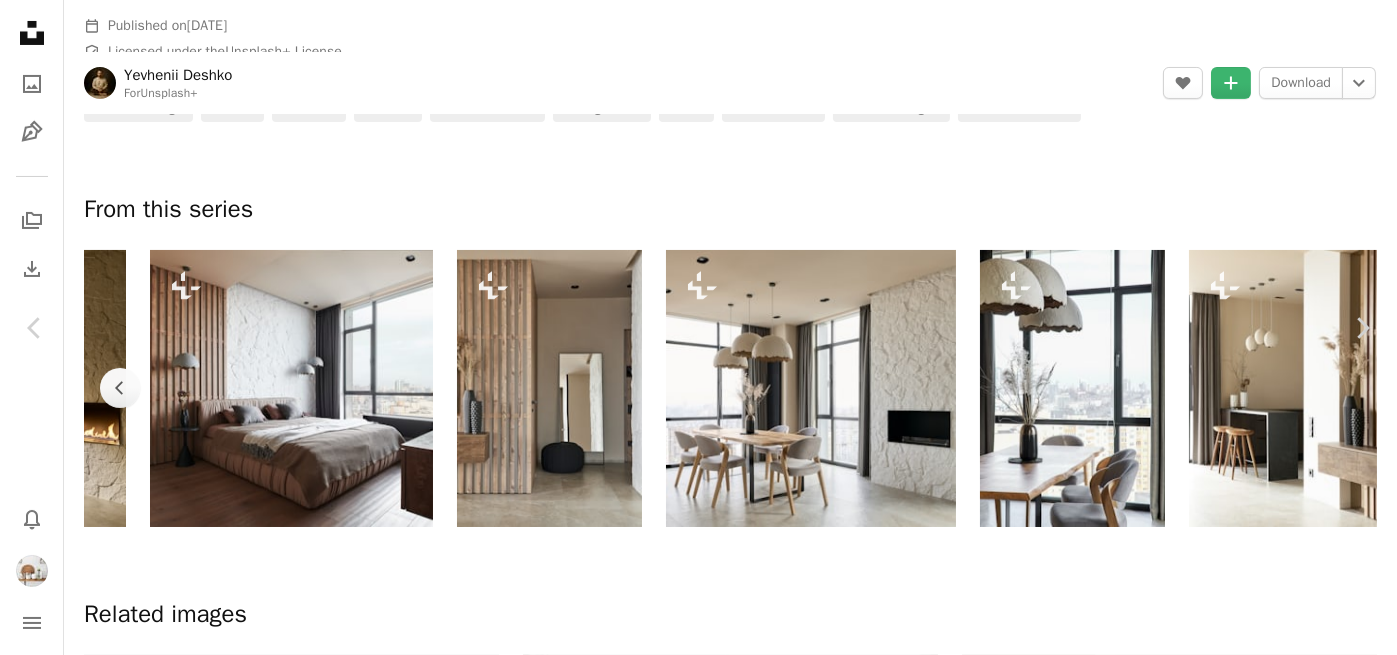 click on "7 photos" at bounding box center (865, 7630) 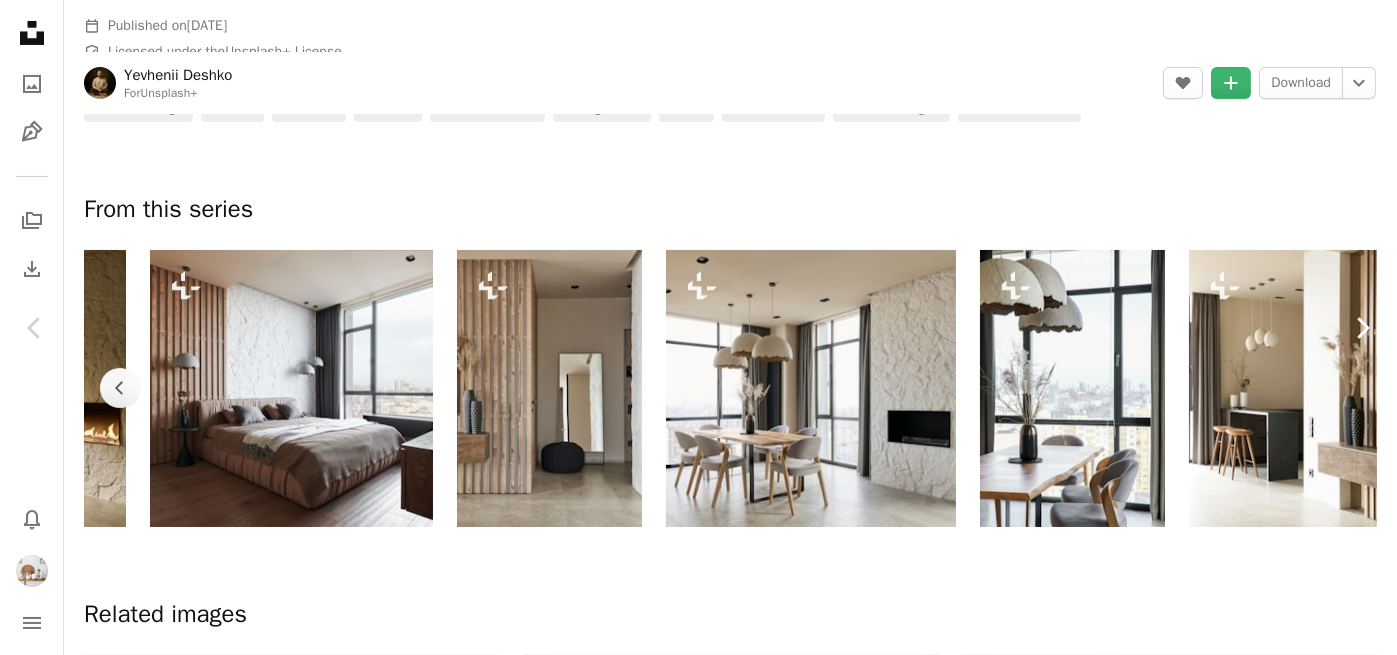 click on "Chevron right" 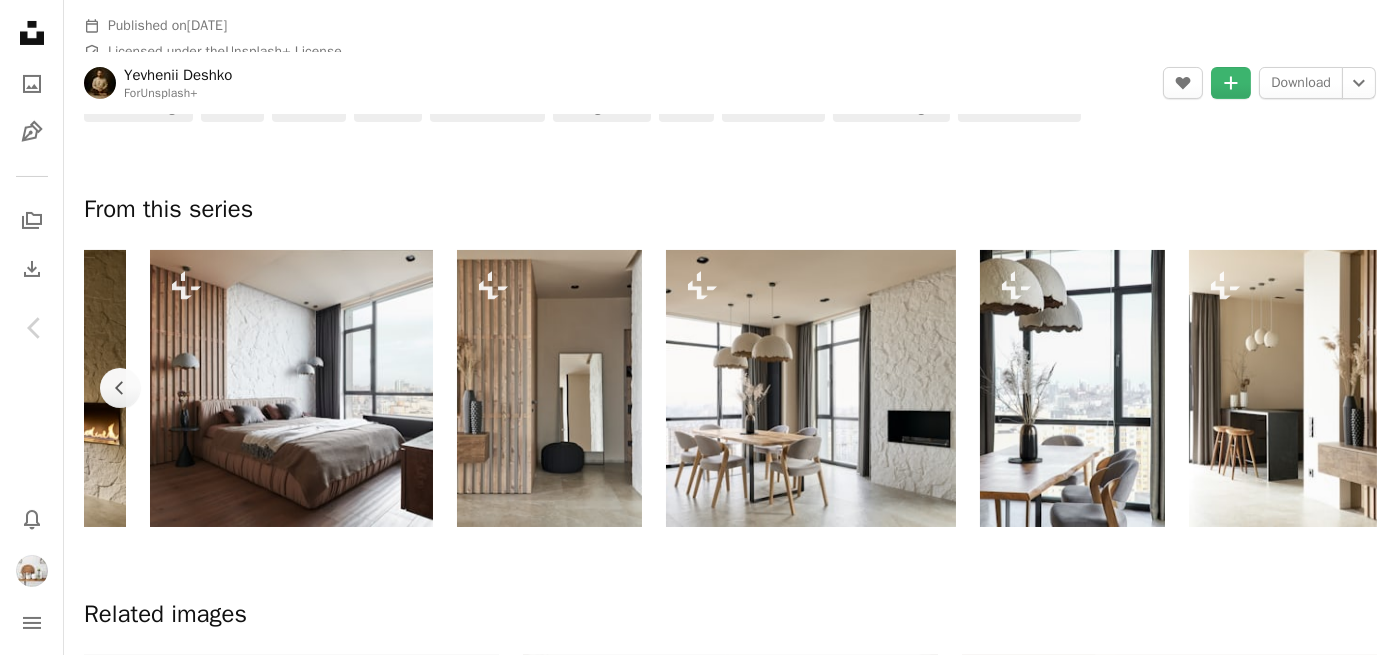 click on "A plus sign" at bounding box center [1146, 7395] 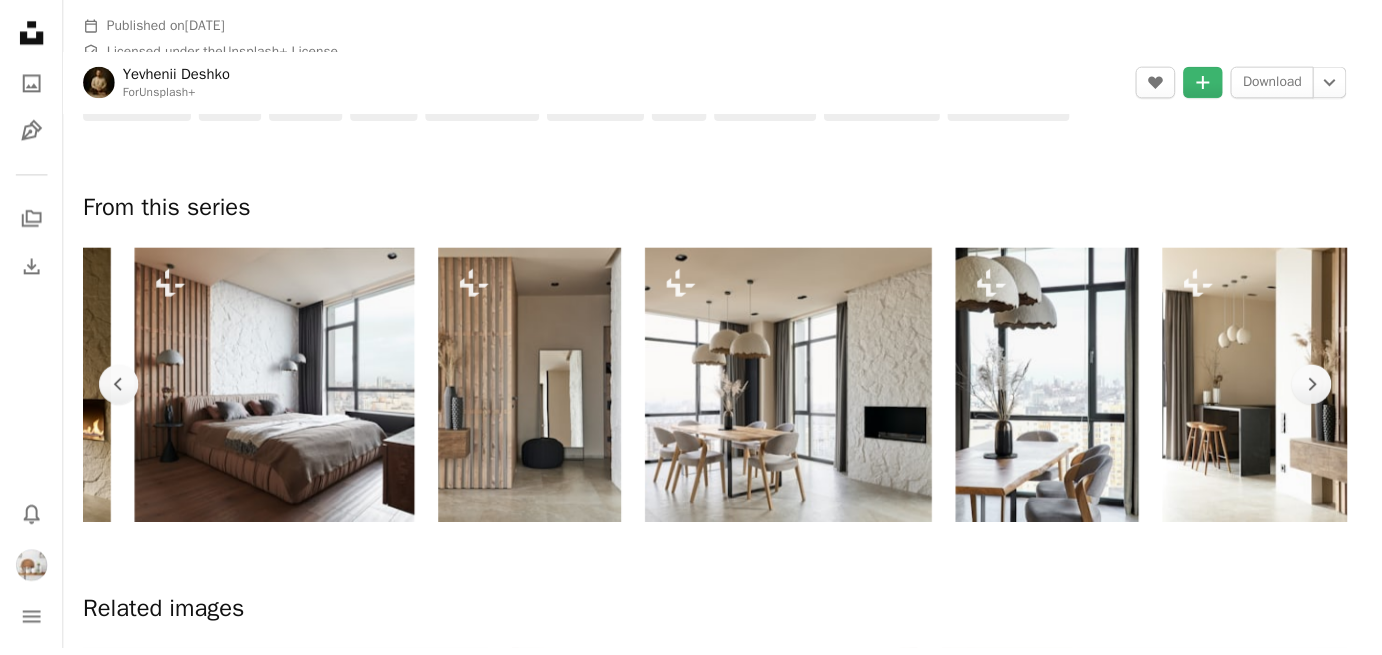 scroll, scrollTop: 0, scrollLeft: 1347, axis: horizontal 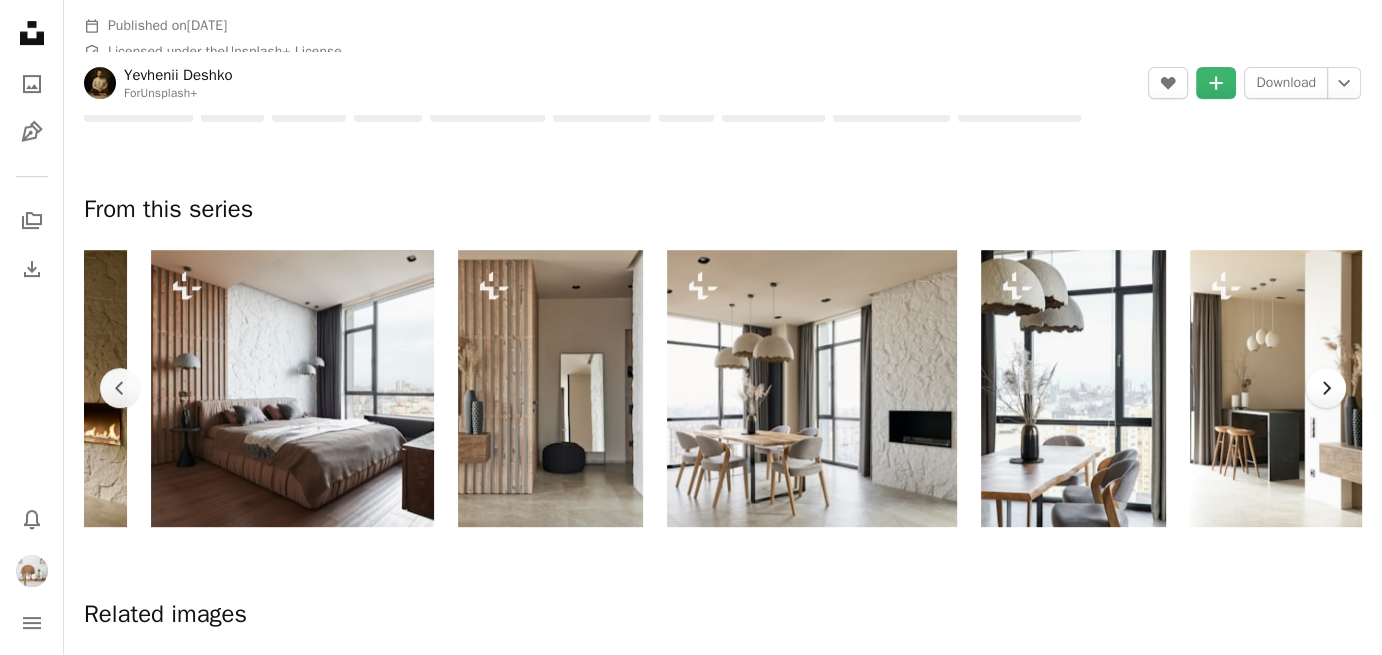 click on "Chevron right" 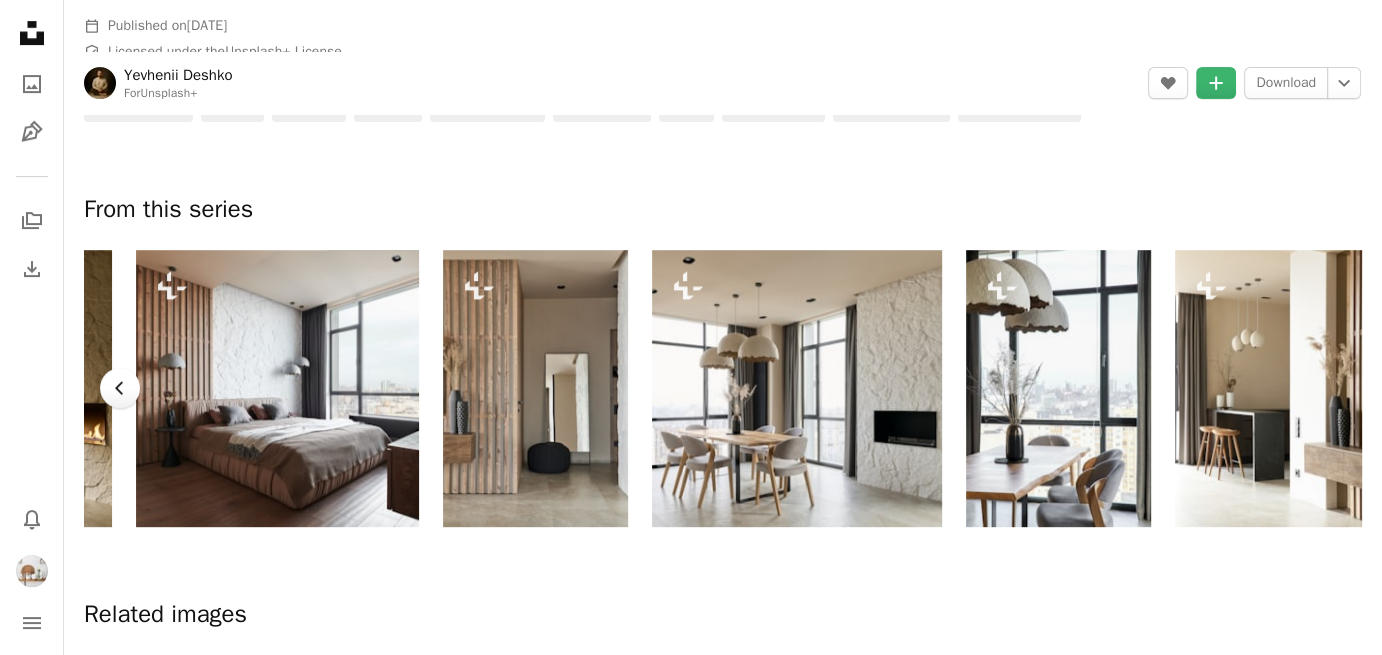 click on "Chevron left" 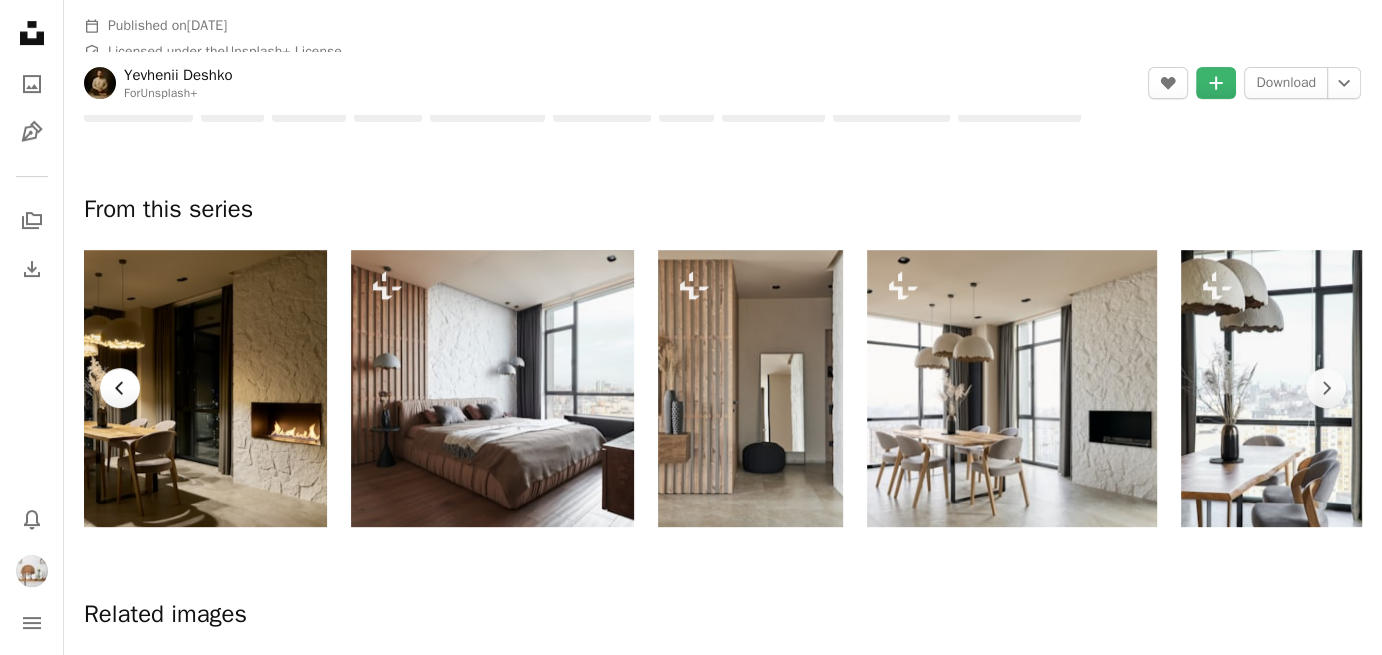 scroll, scrollTop: 0, scrollLeft: 1077, axis: horizontal 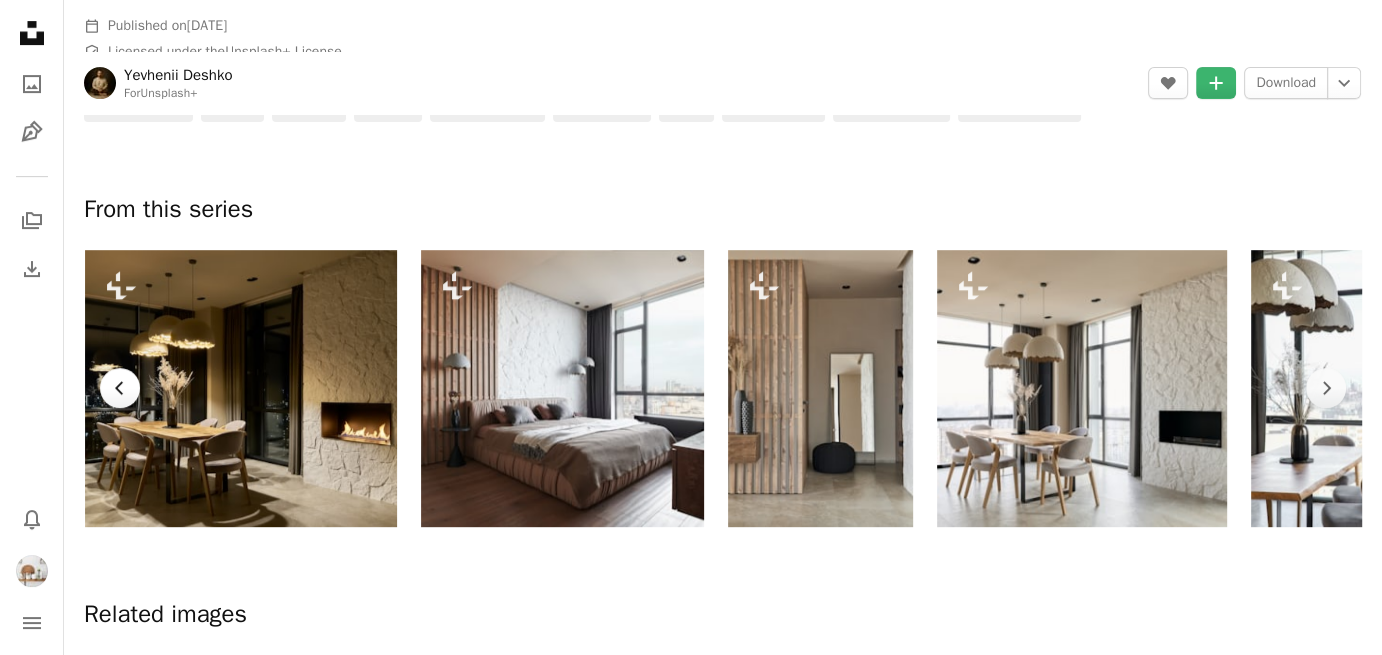 click on "Chevron left" 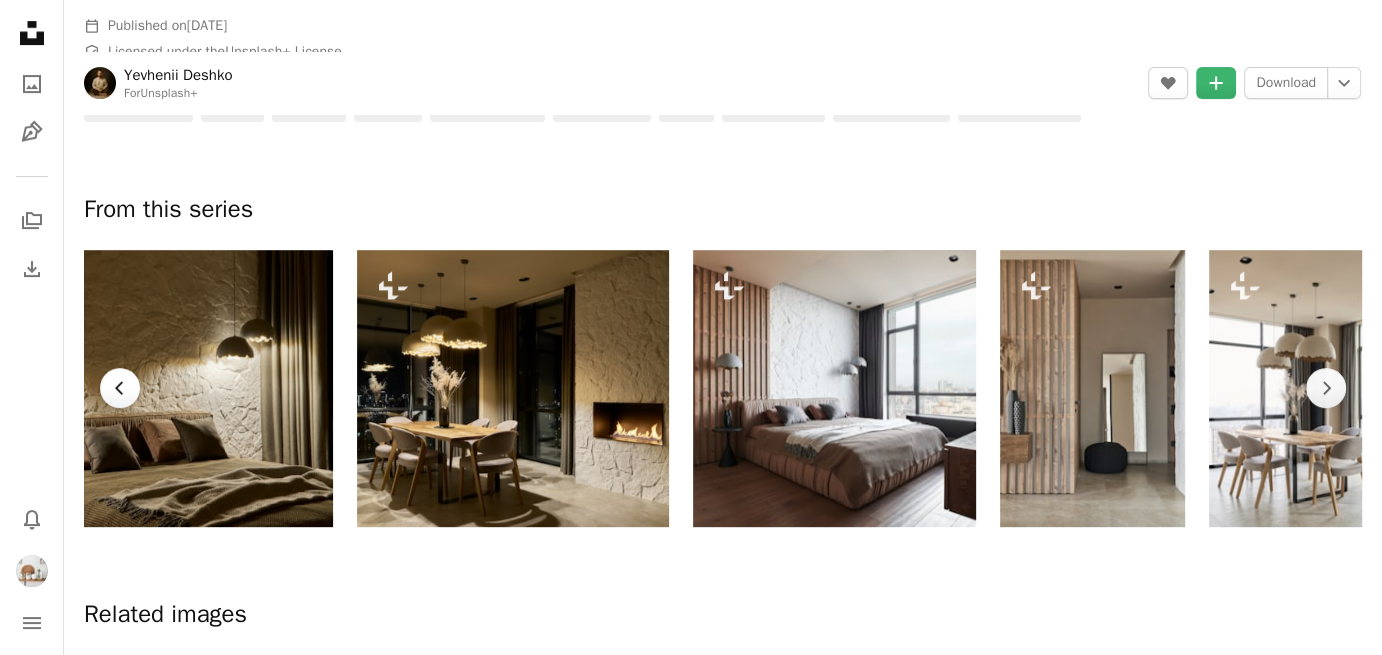 scroll, scrollTop: 0, scrollLeft: 644, axis: horizontal 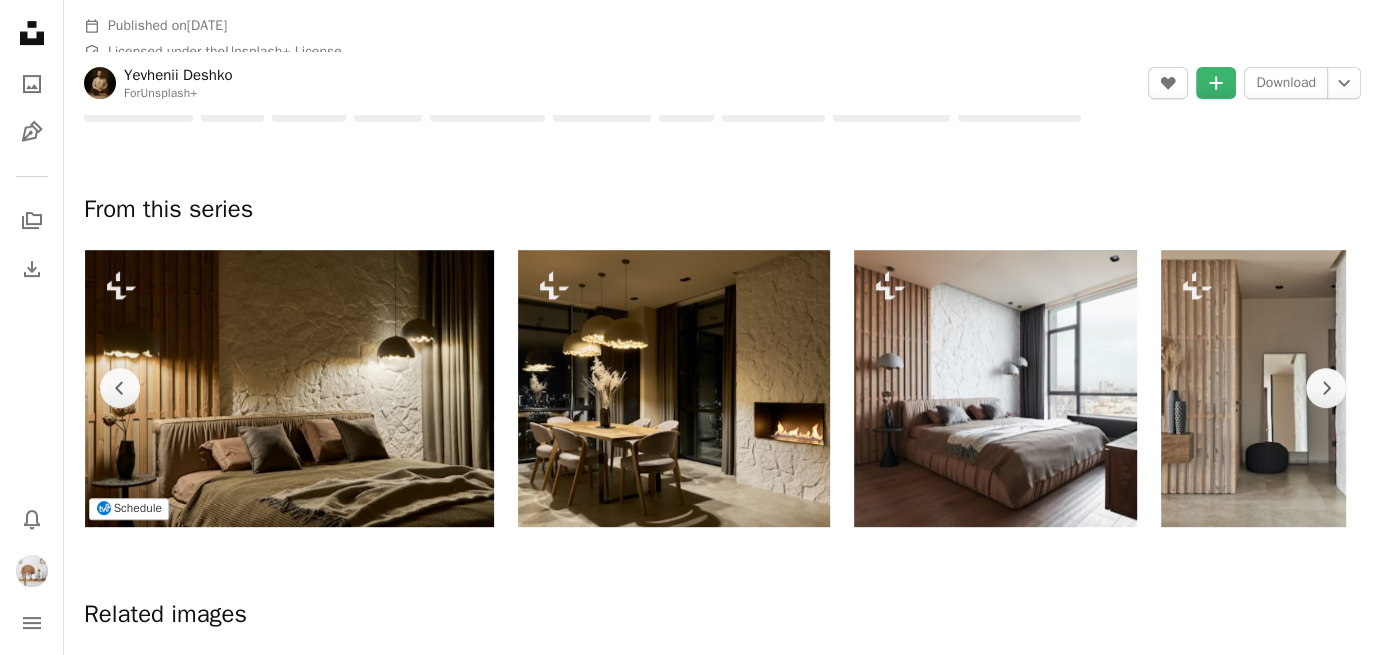 click at bounding box center (289, 388) 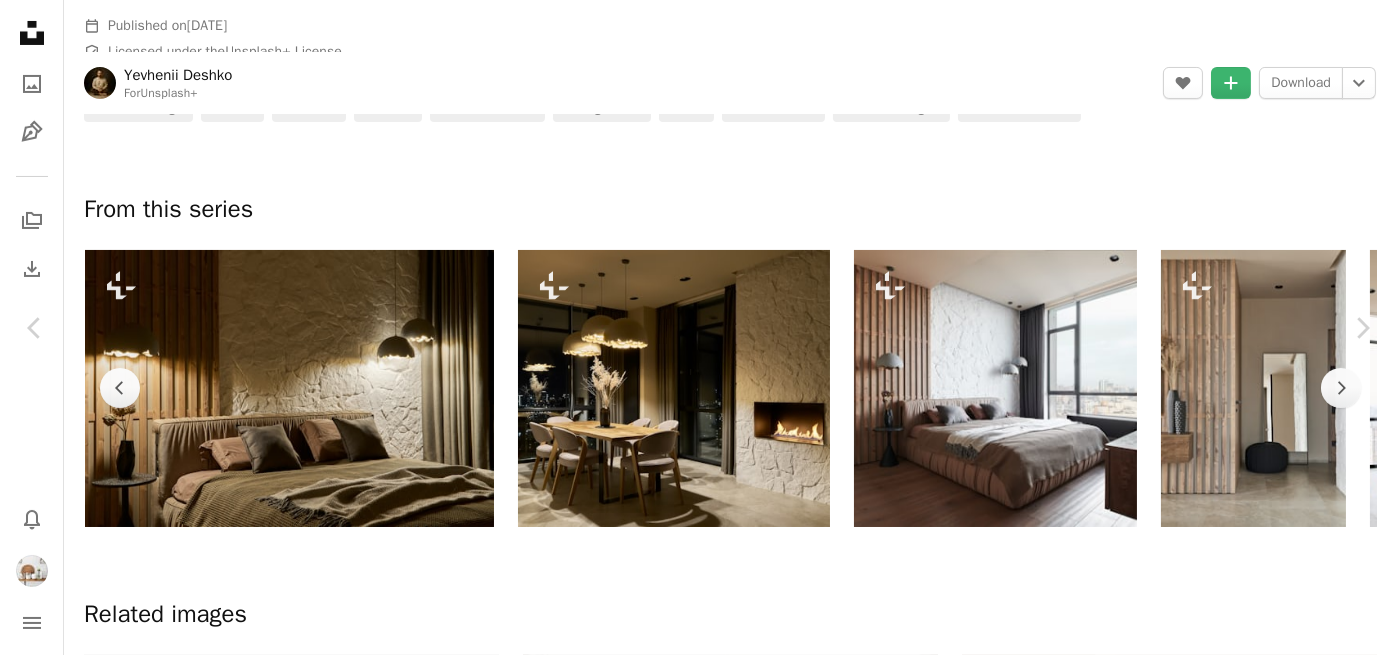 click on "A plus sign" at bounding box center [1146, 7395] 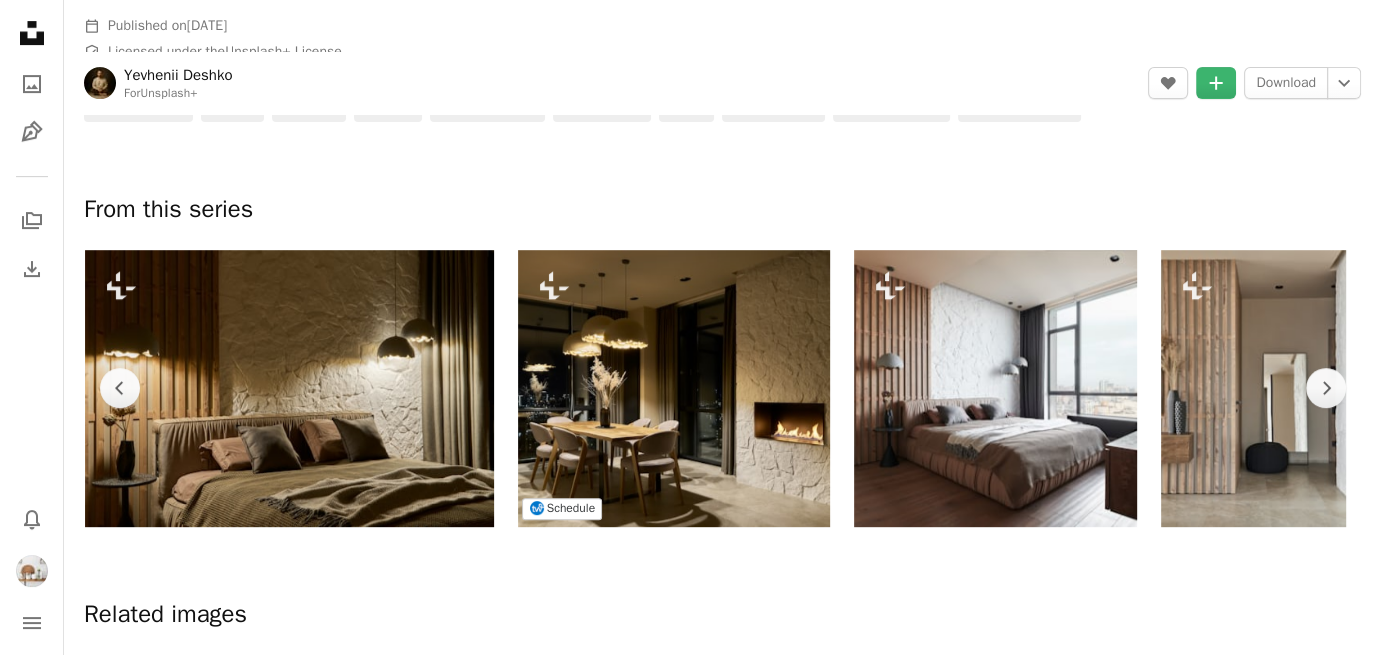 click at bounding box center [674, 388] 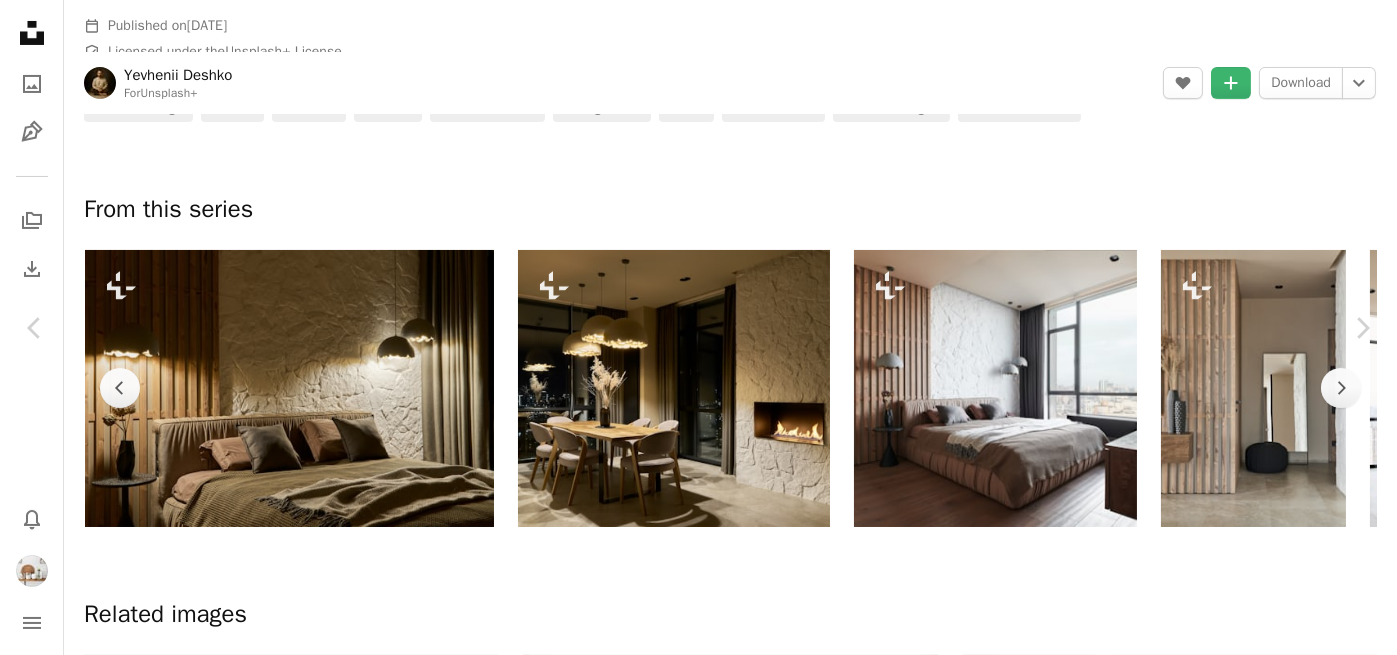 click on "A plus sign" 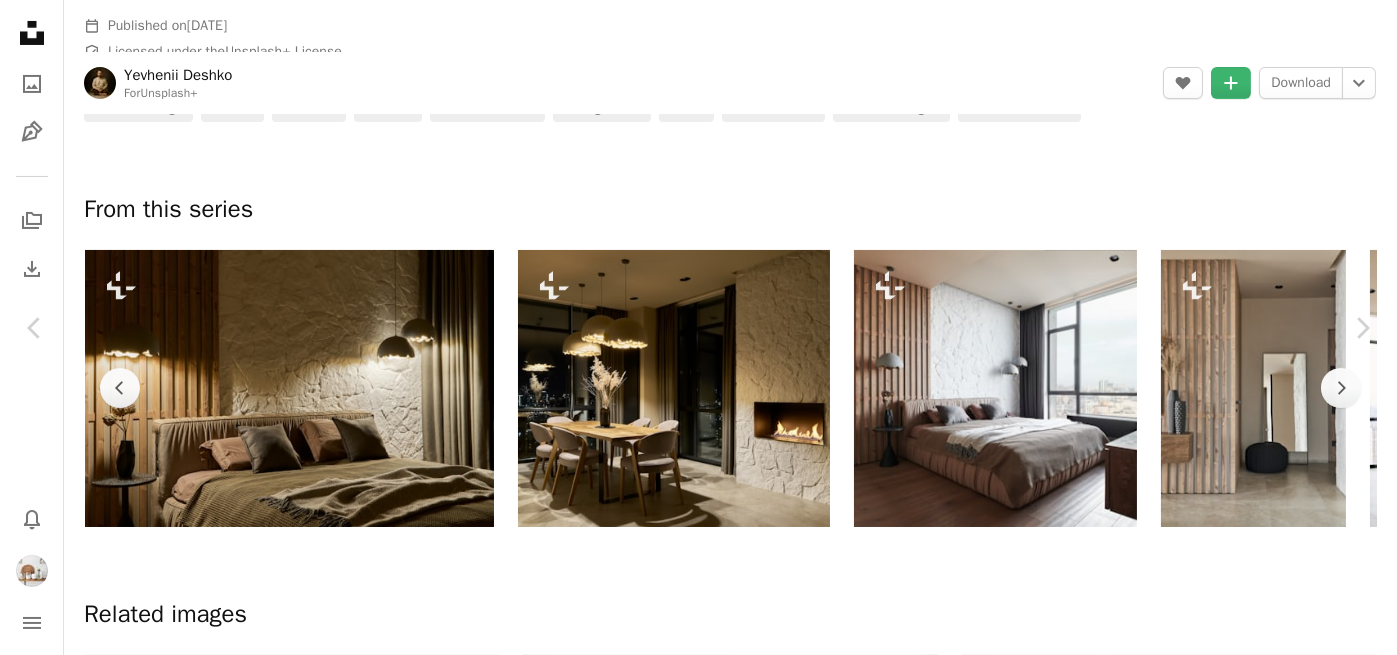 click on "9 photos" at bounding box center (865, 7630) 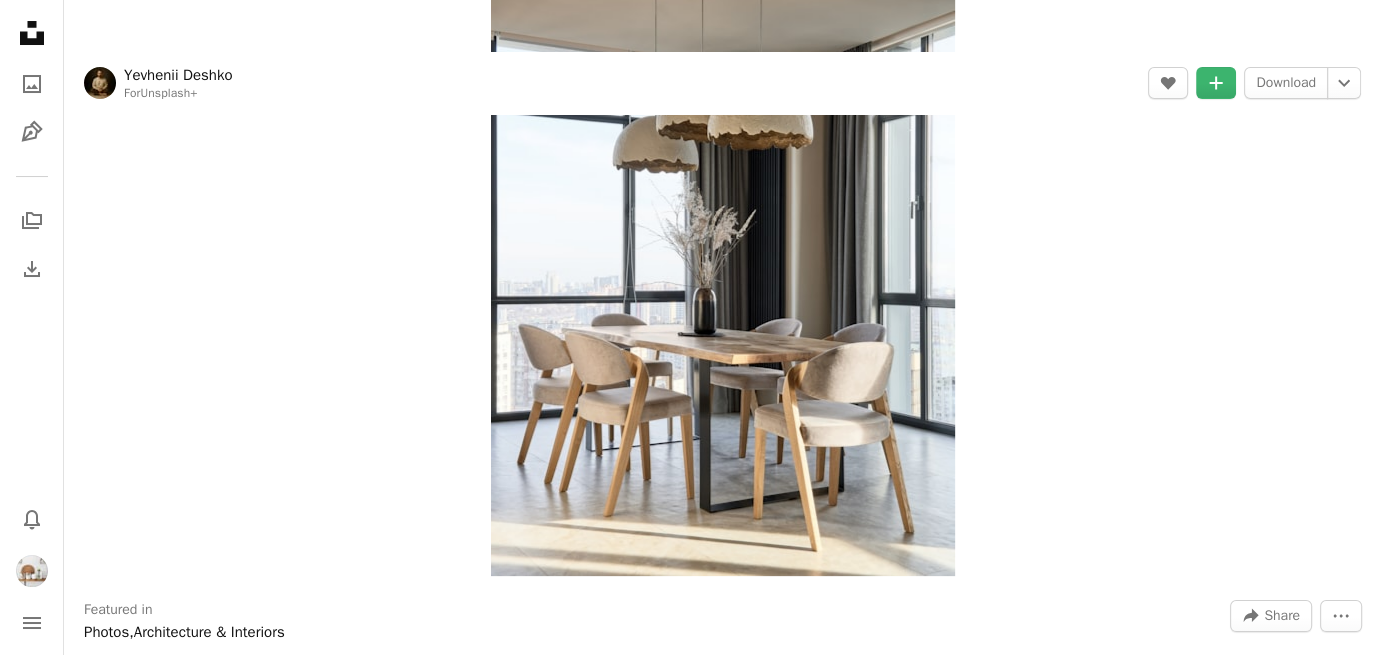 scroll, scrollTop: 0, scrollLeft: 0, axis: both 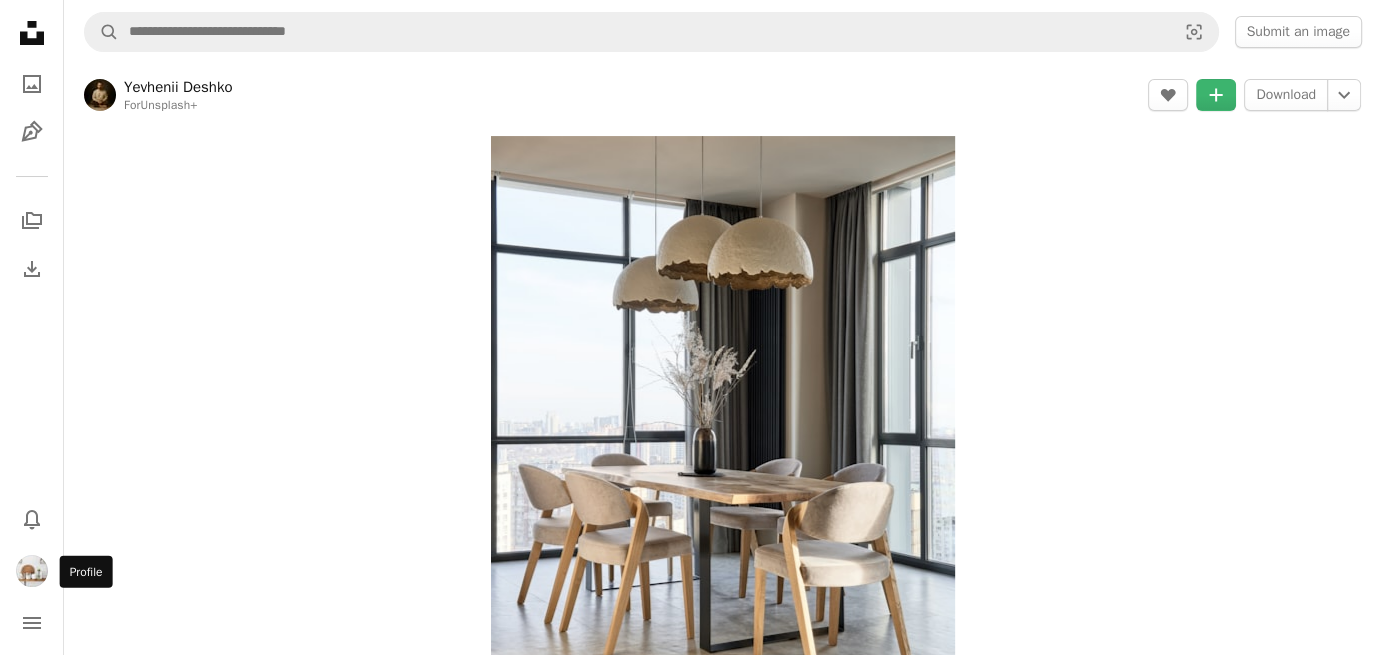 click at bounding box center [32, 571] 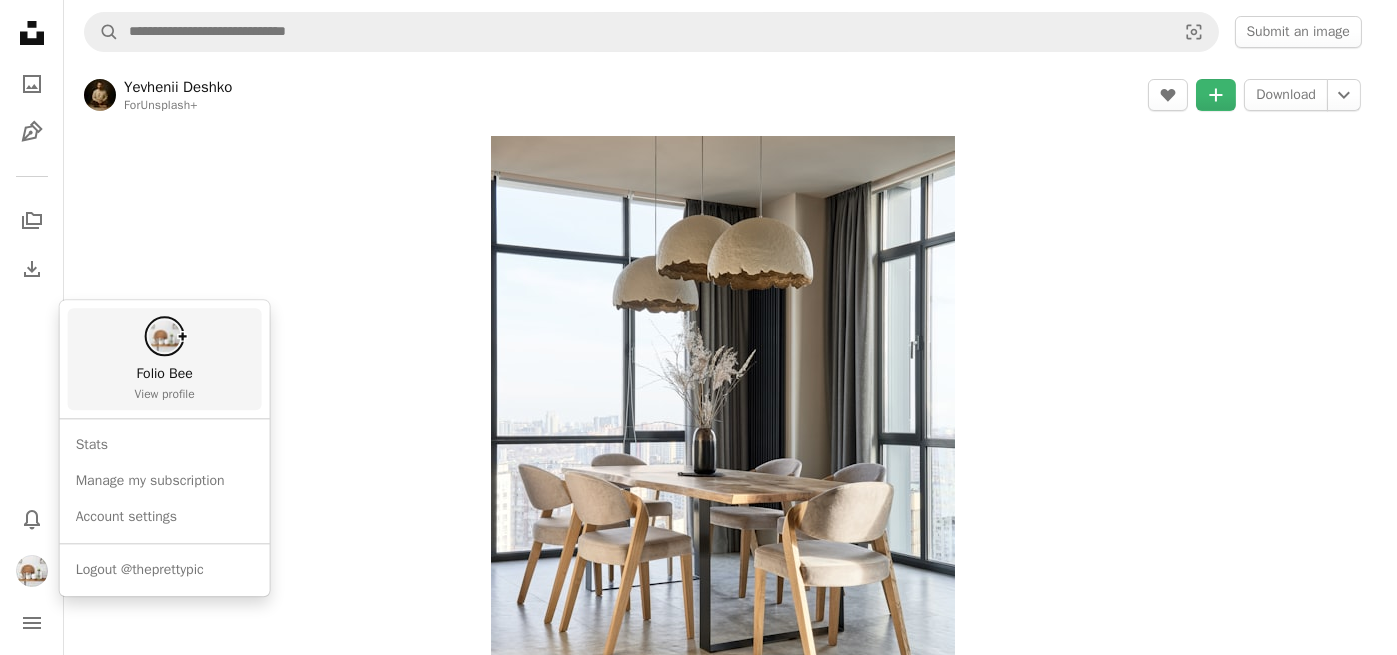 click on "Folio Bee" at bounding box center [164, 374] 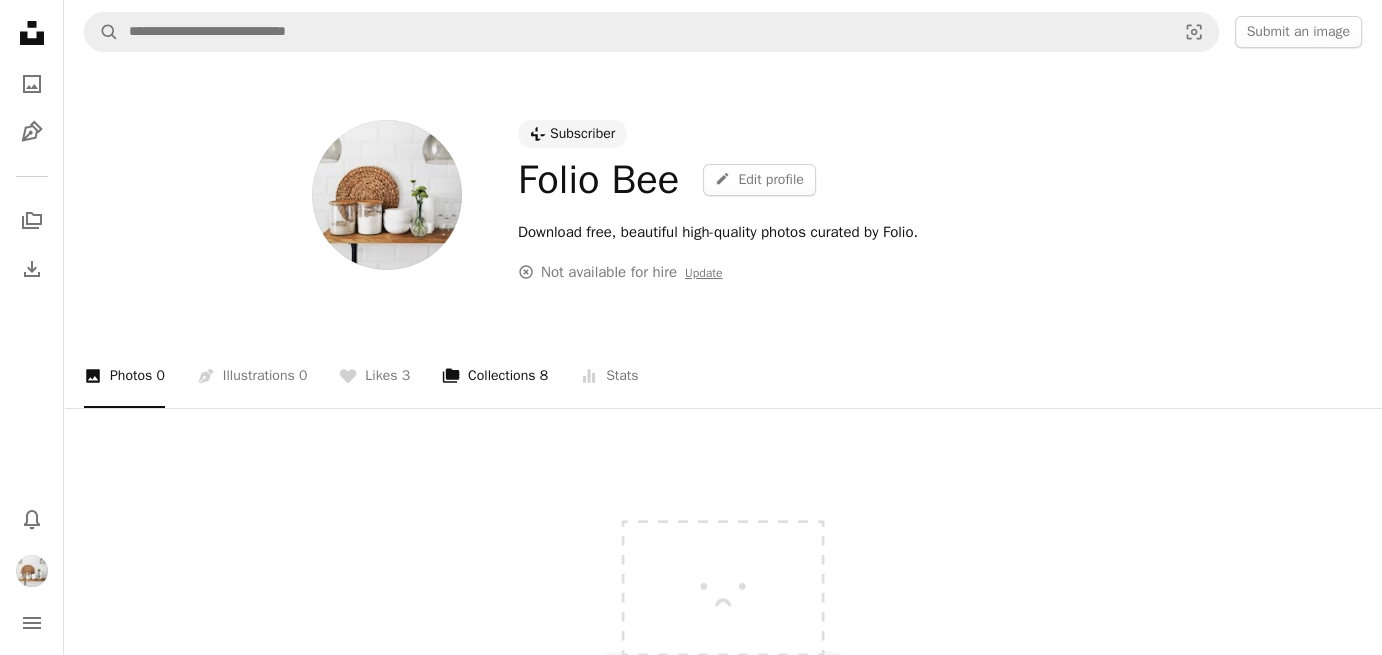 click on "A stack of folders Collections   8" at bounding box center (495, 376) 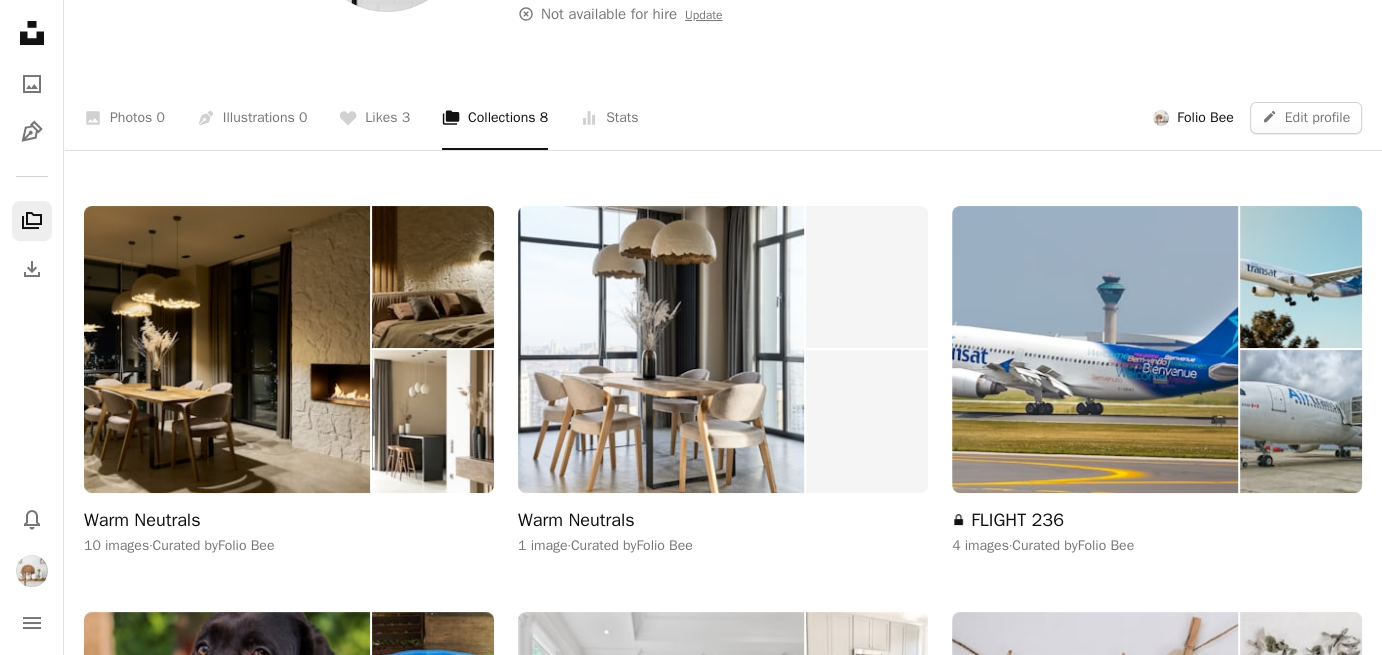 scroll, scrollTop: 400, scrollLeft: 0, axis: vertical 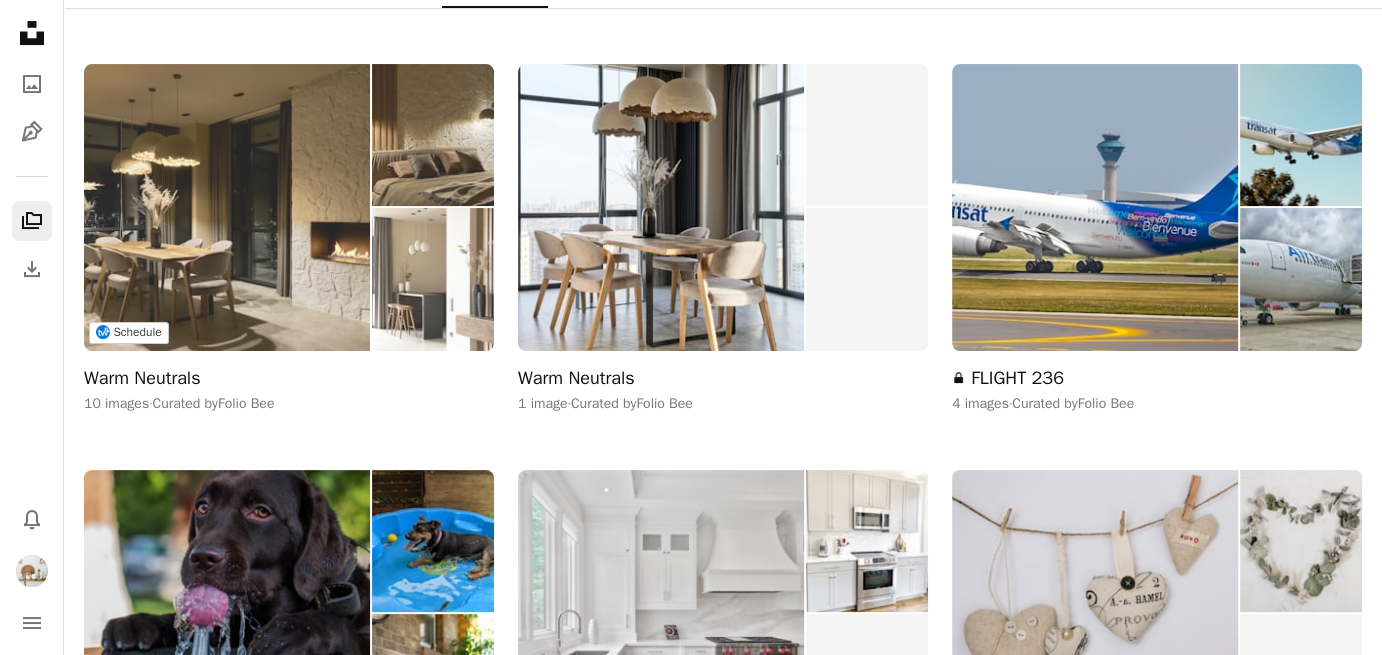 click at bounding box center [227, 207] 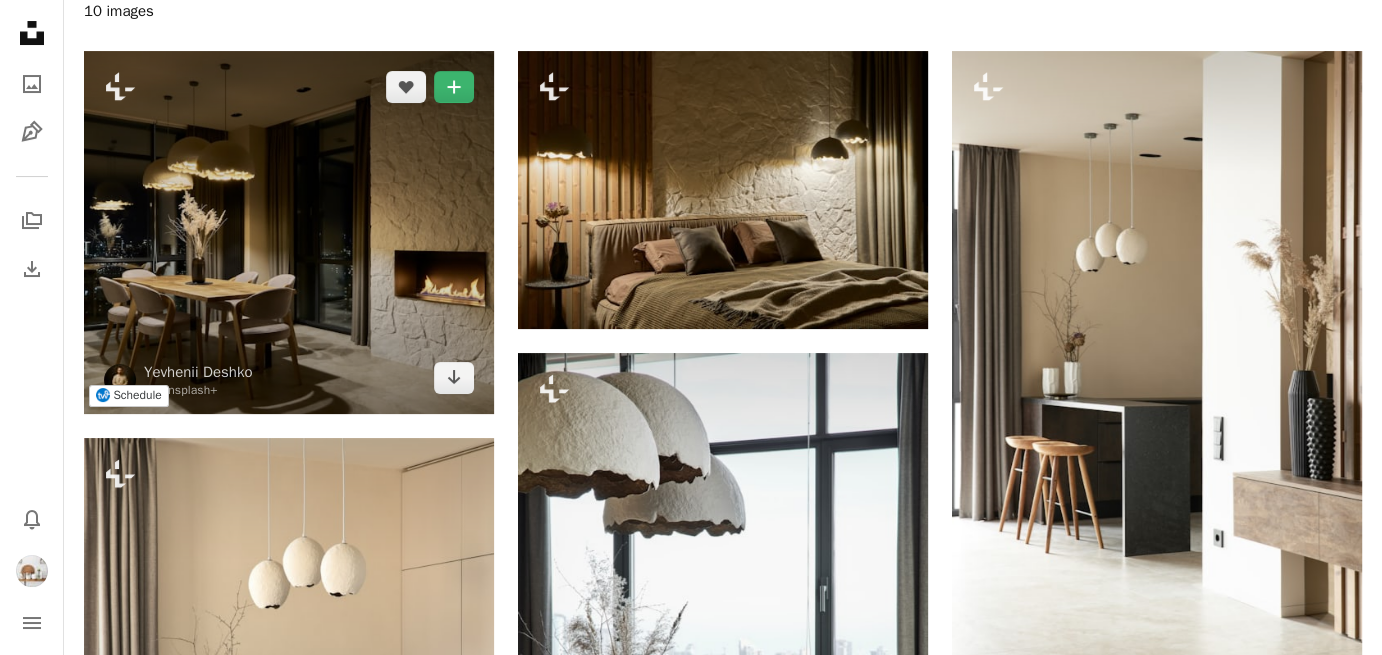 scroll, scrollTop: 300, scrollLeft: 0, axis: vertical 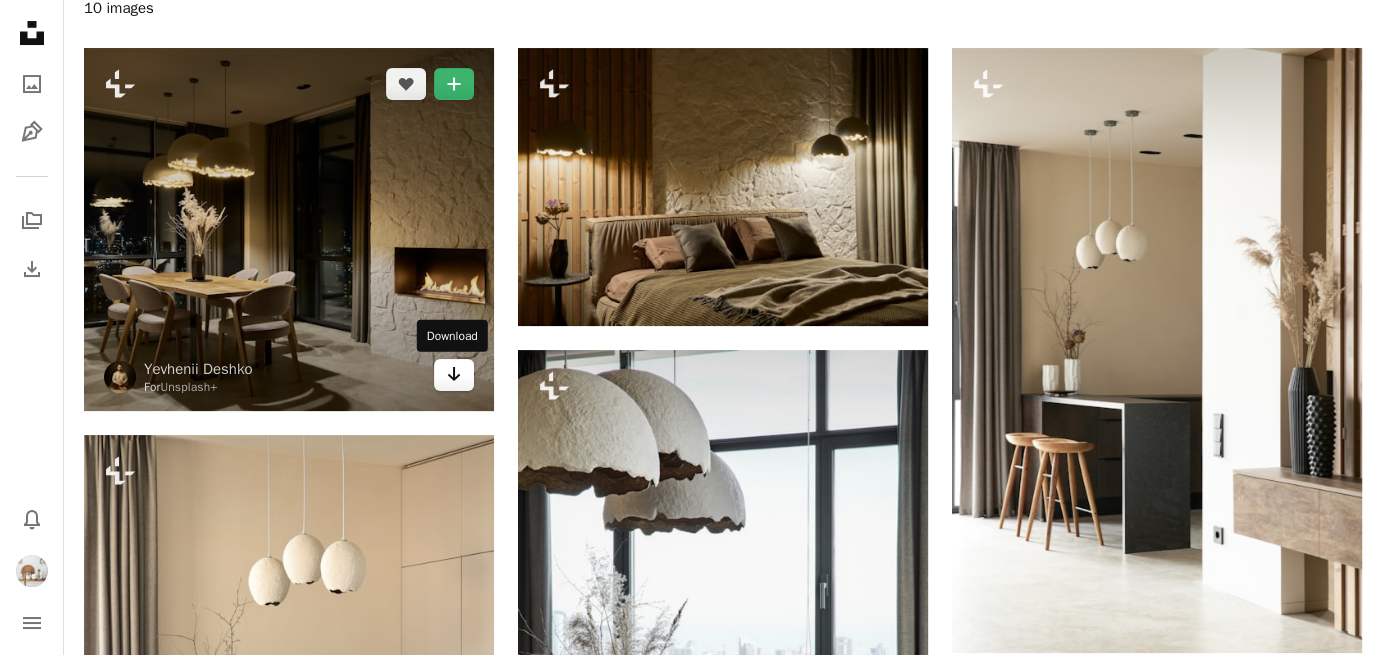 click on "Arrow pointing down" at bounding box center [454, 375] 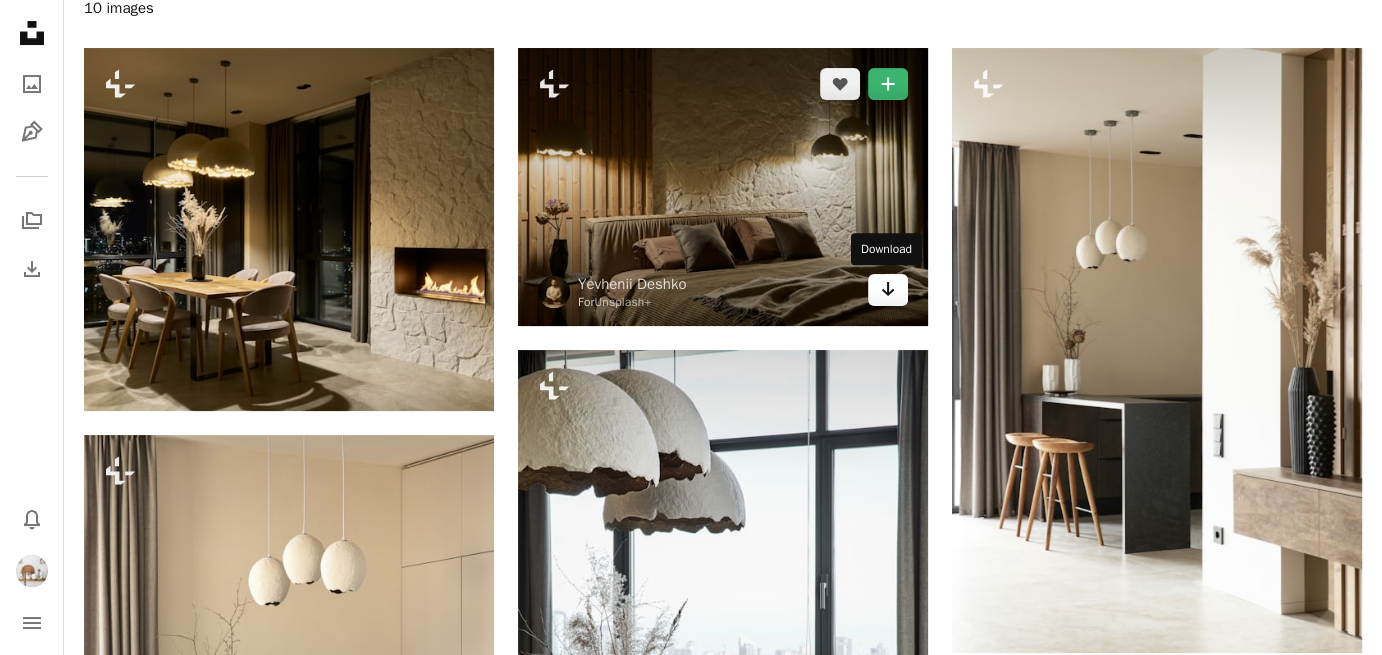 click on "Arrow pointing down" at bounding box center [888, 290] 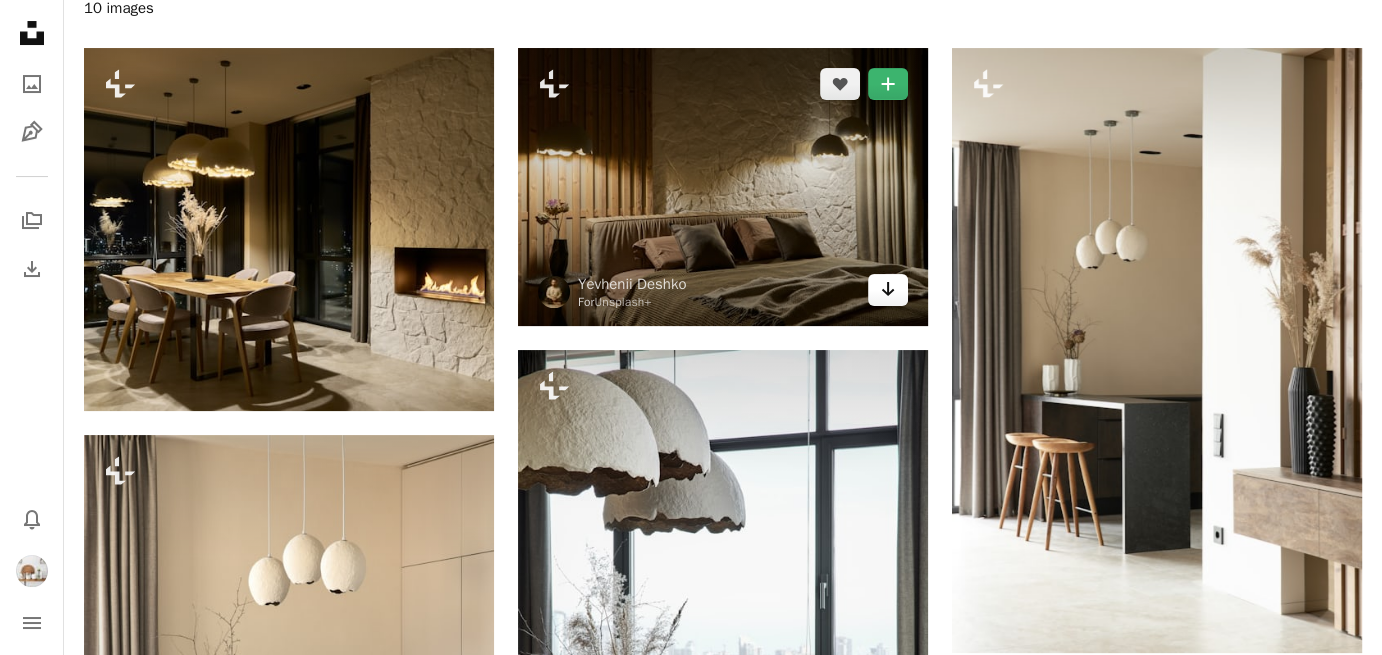 click on "Arrow pointing down" 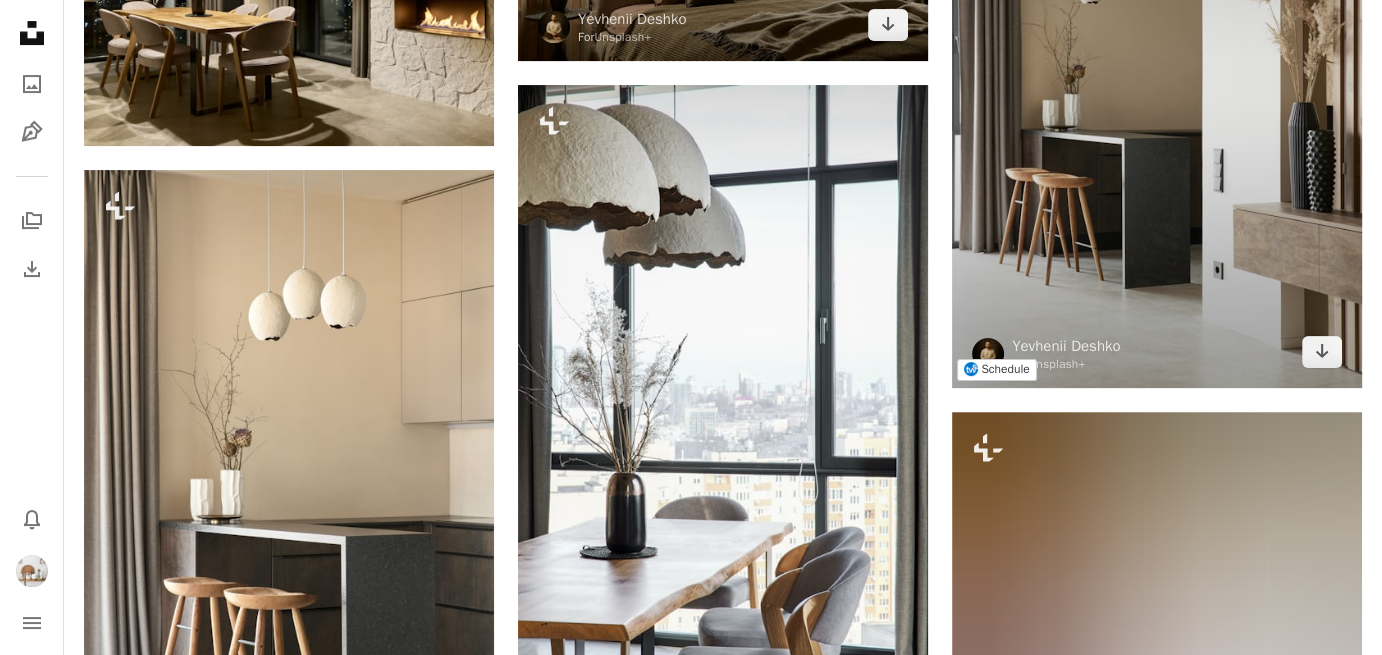 scroll, scrollTop: 600, scrollLeft: 0, axis: vertical 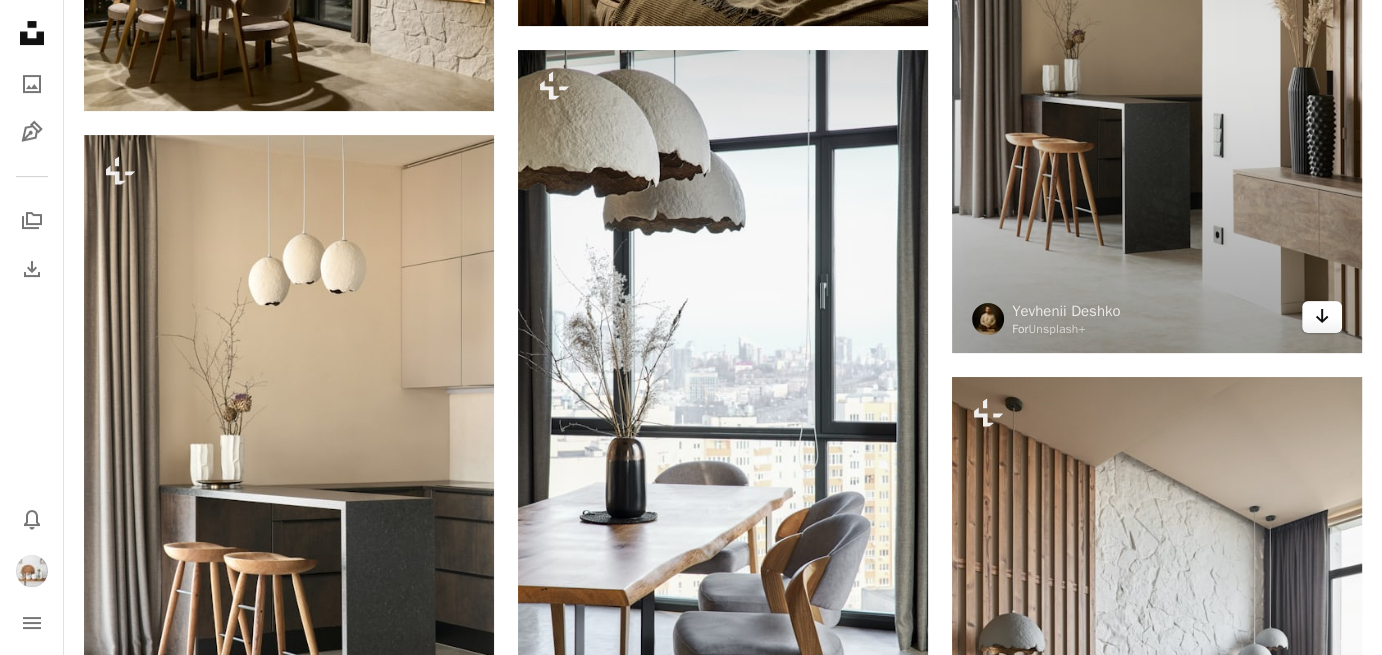 click on "Arrow pointing down" at bounding box center (1322, 317) 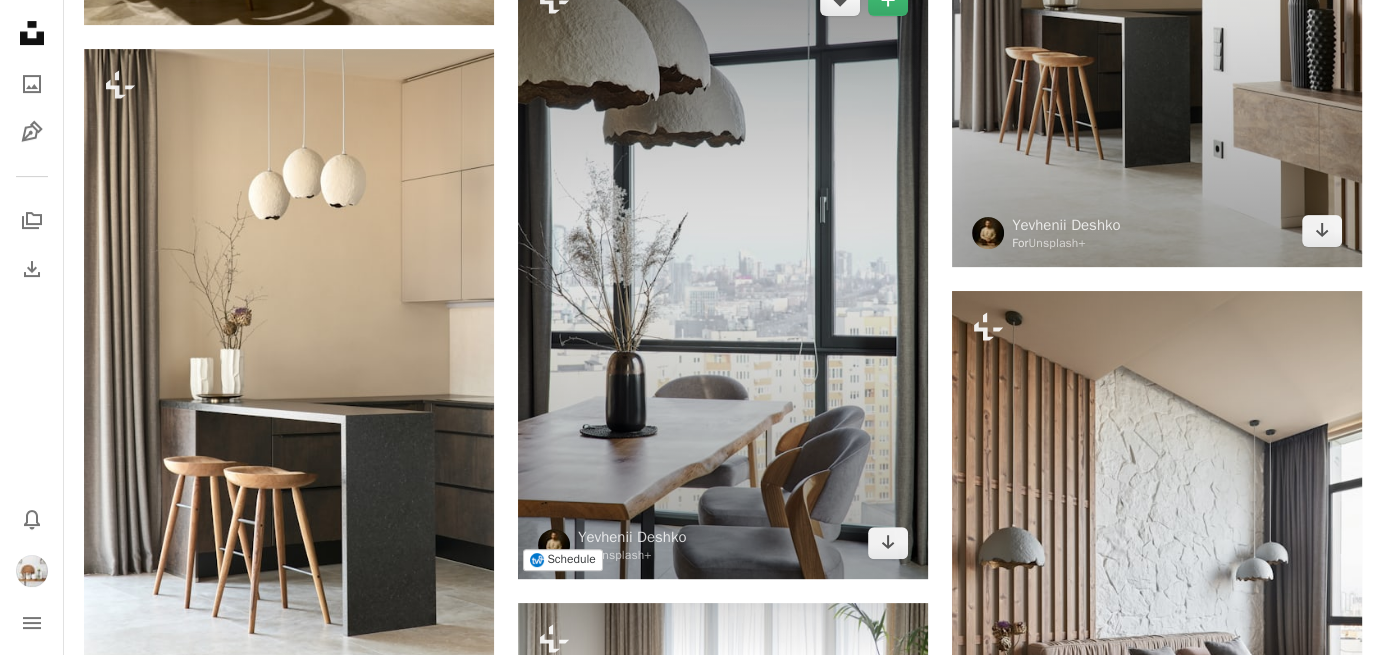 scroll, scrollTop: 800, scrollLeft: 0, axis: vertical 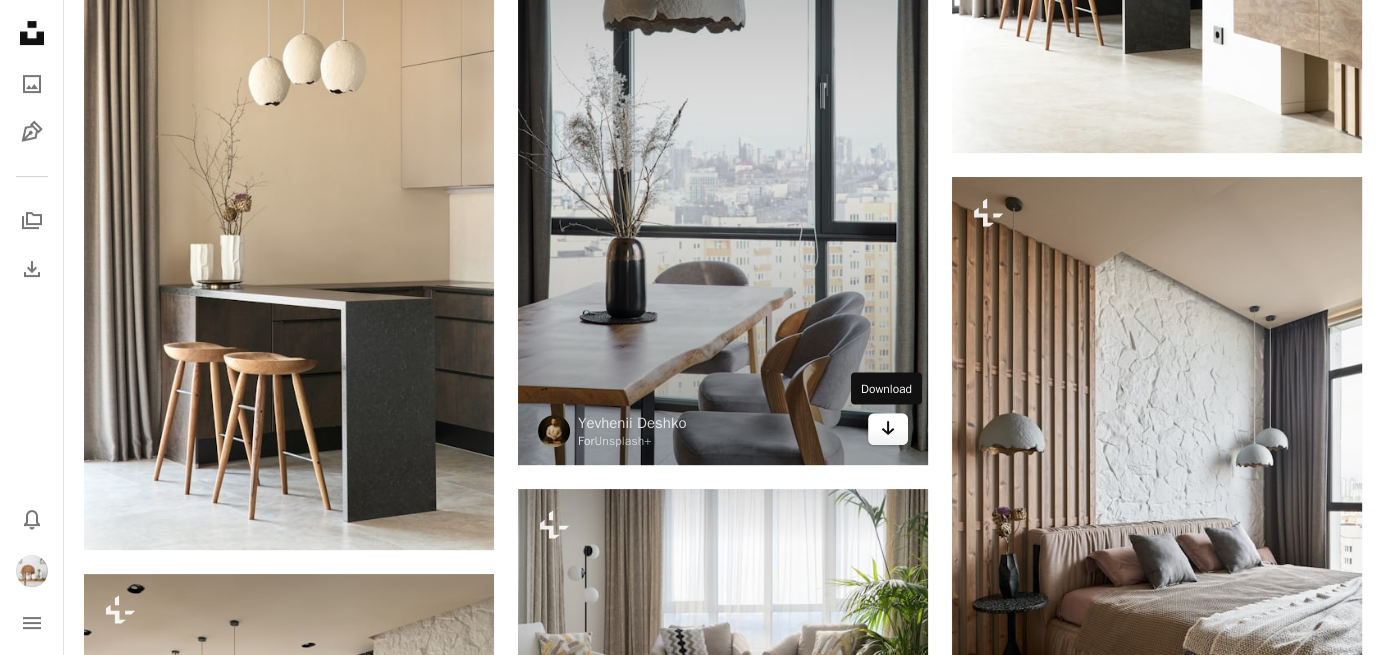 click on "Arrow pointing down" 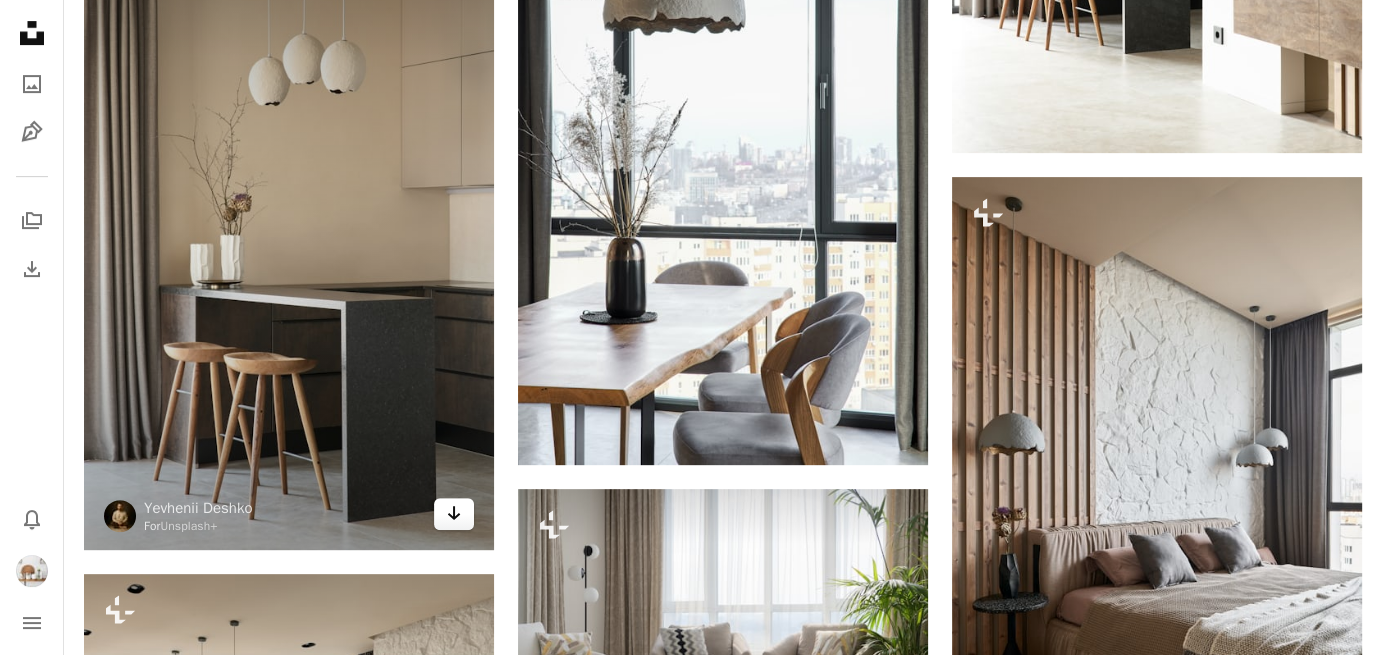 click 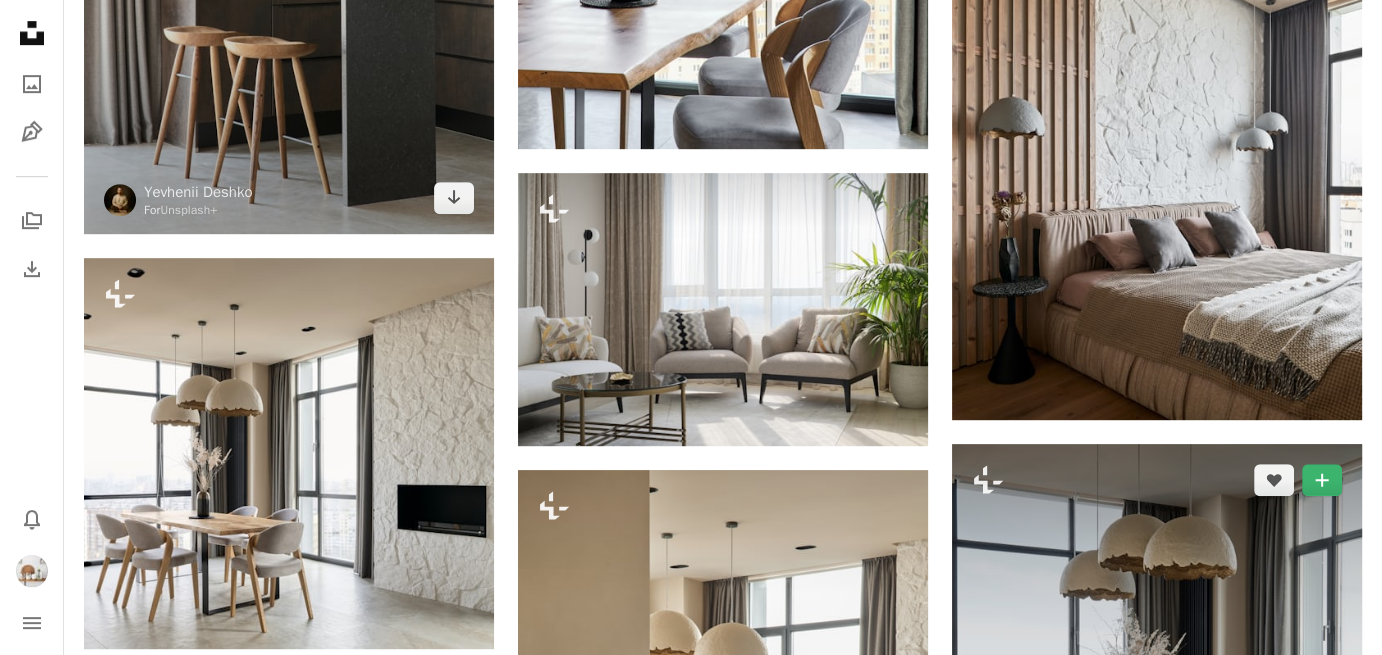scroll, scrollTop: 1200, scrollLeft: 0, axis: vertical 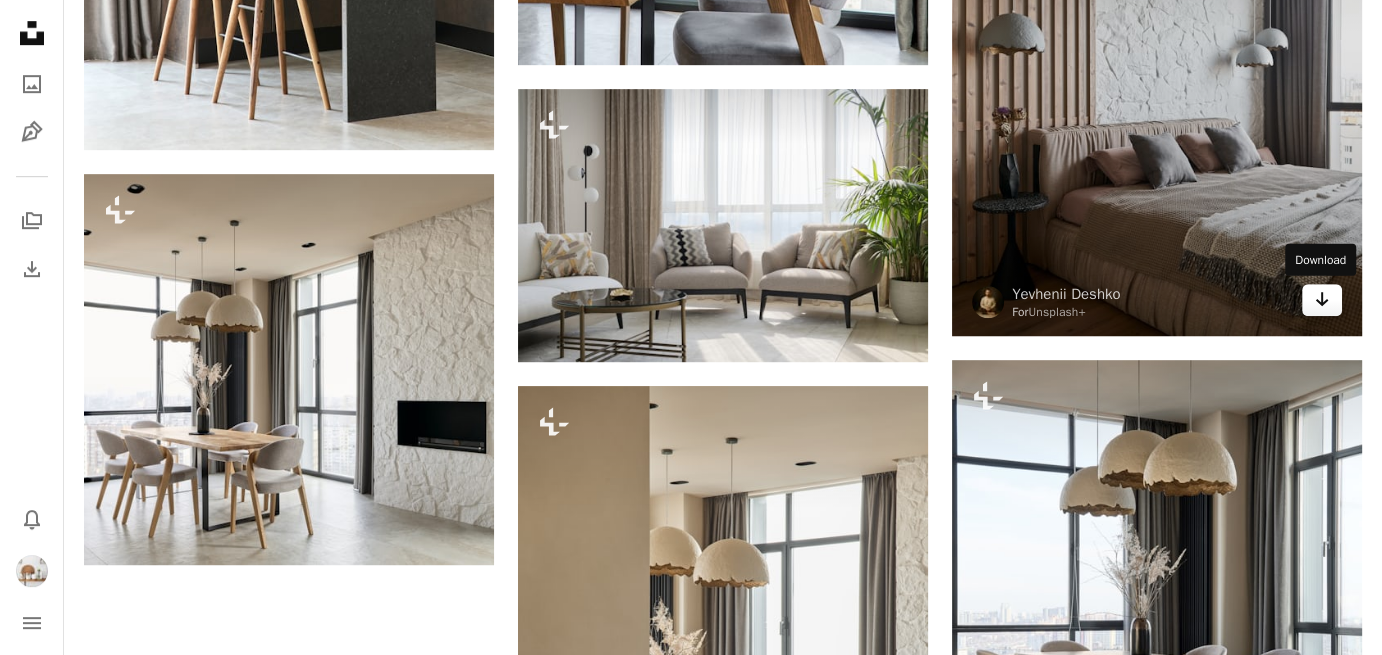 click on "Arrow pointing down" 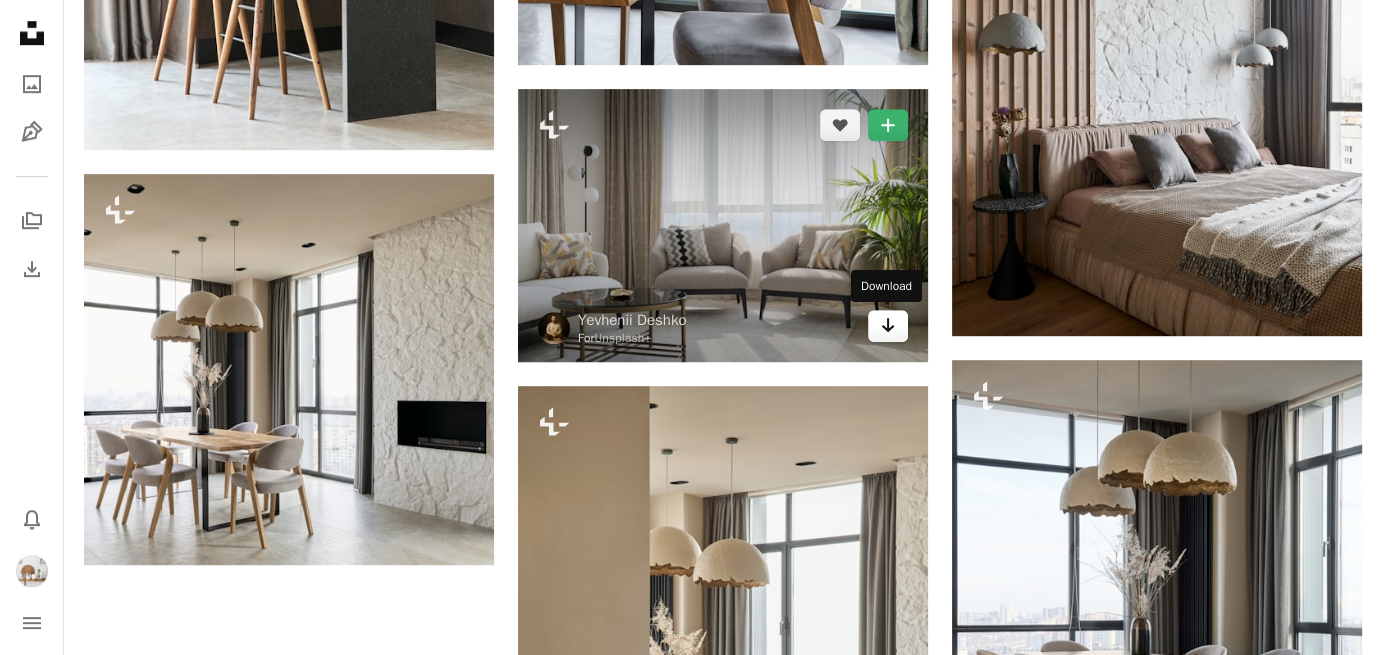 click on "Arrow pointing down" at bounding box center (888, 326) 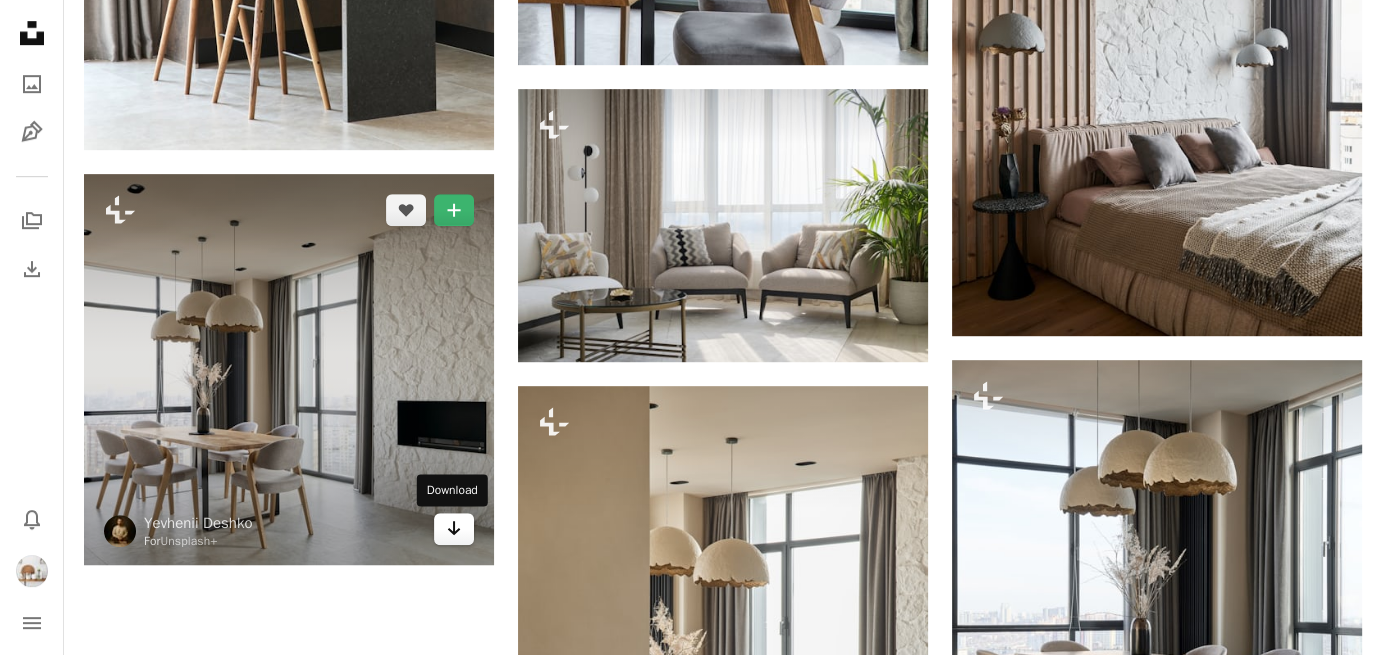 click on "Arrow pointing down" 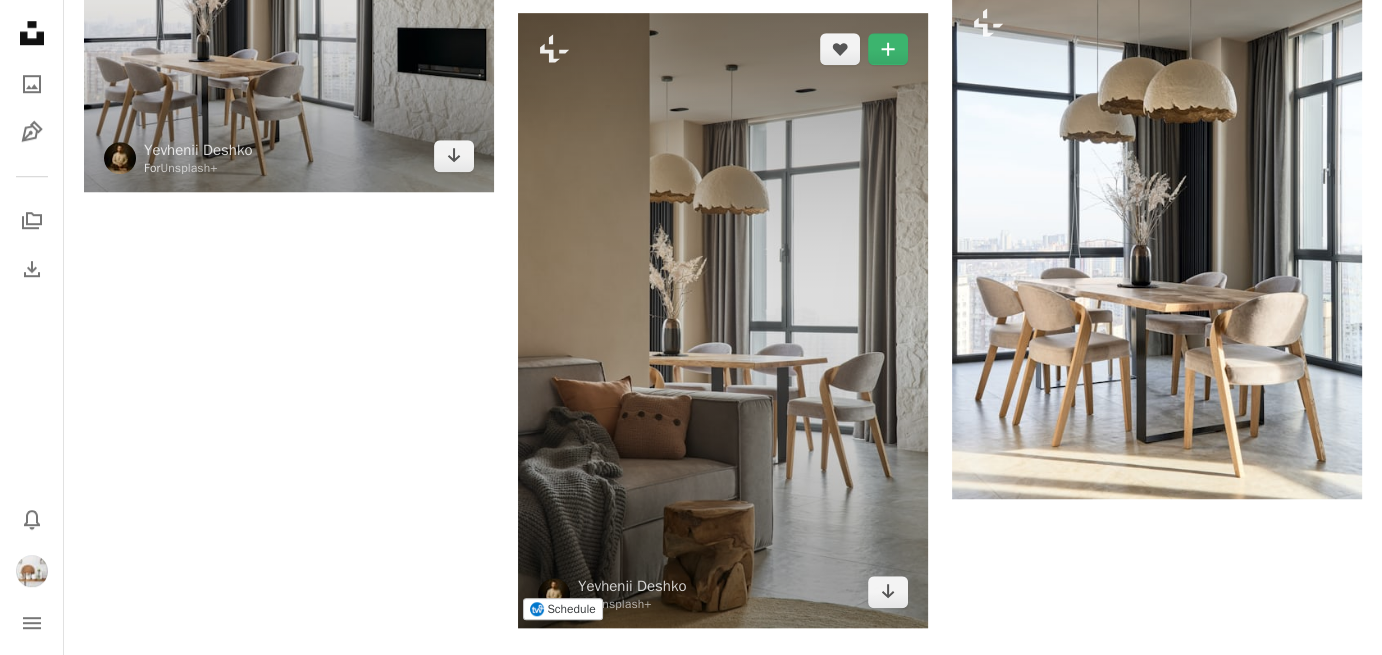 scroll, scrollTop: 1600, scrollLeft: 0, axis: vertical 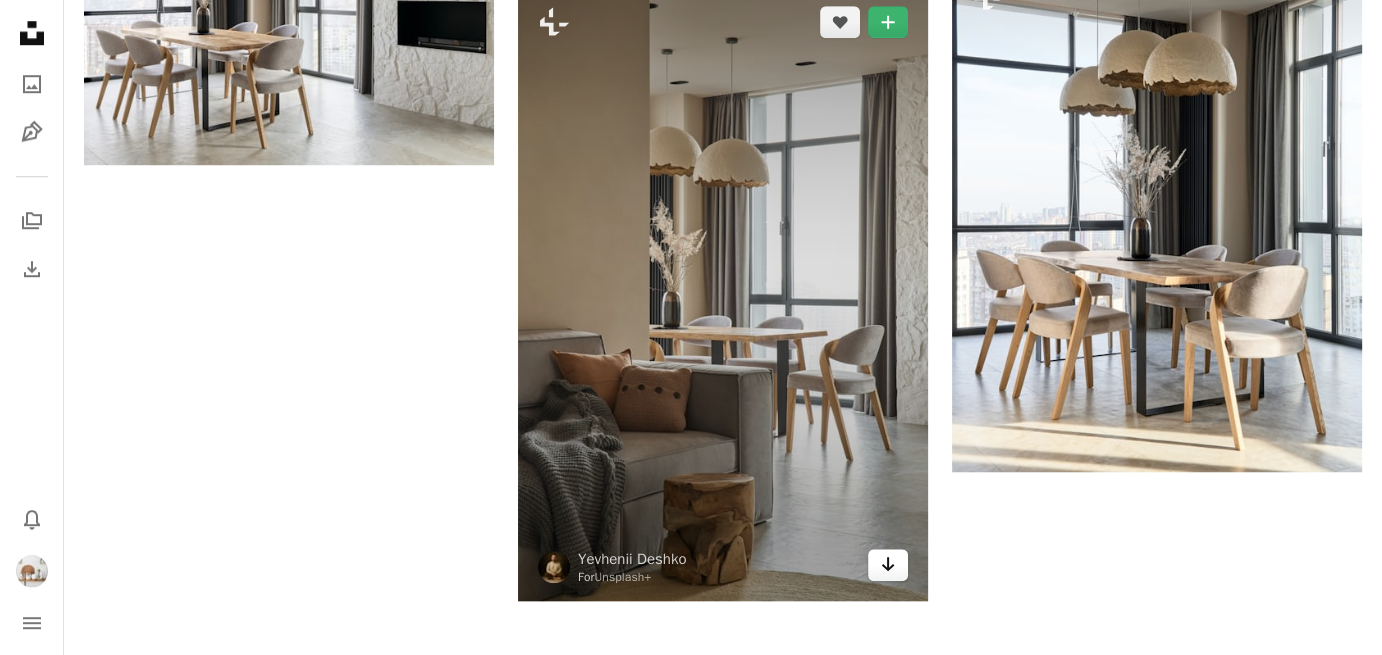 click on "Arrow pointing down" at bounding box center [888, 565] 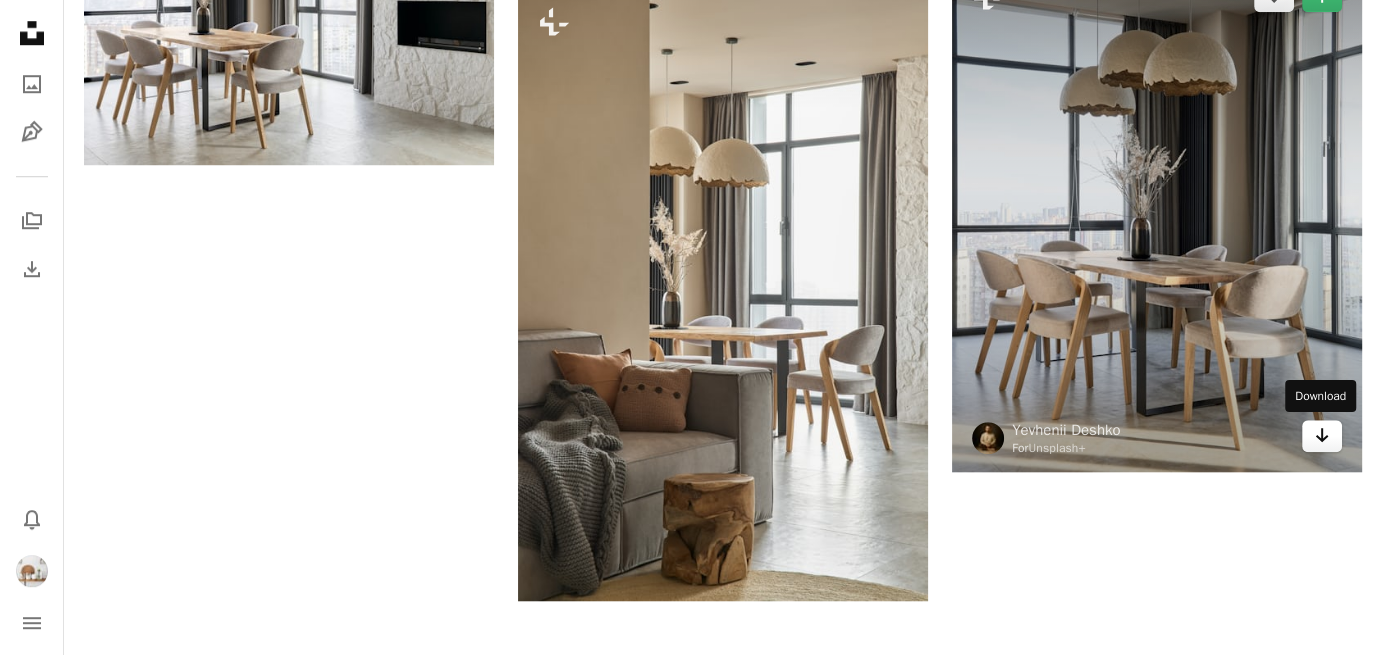 click 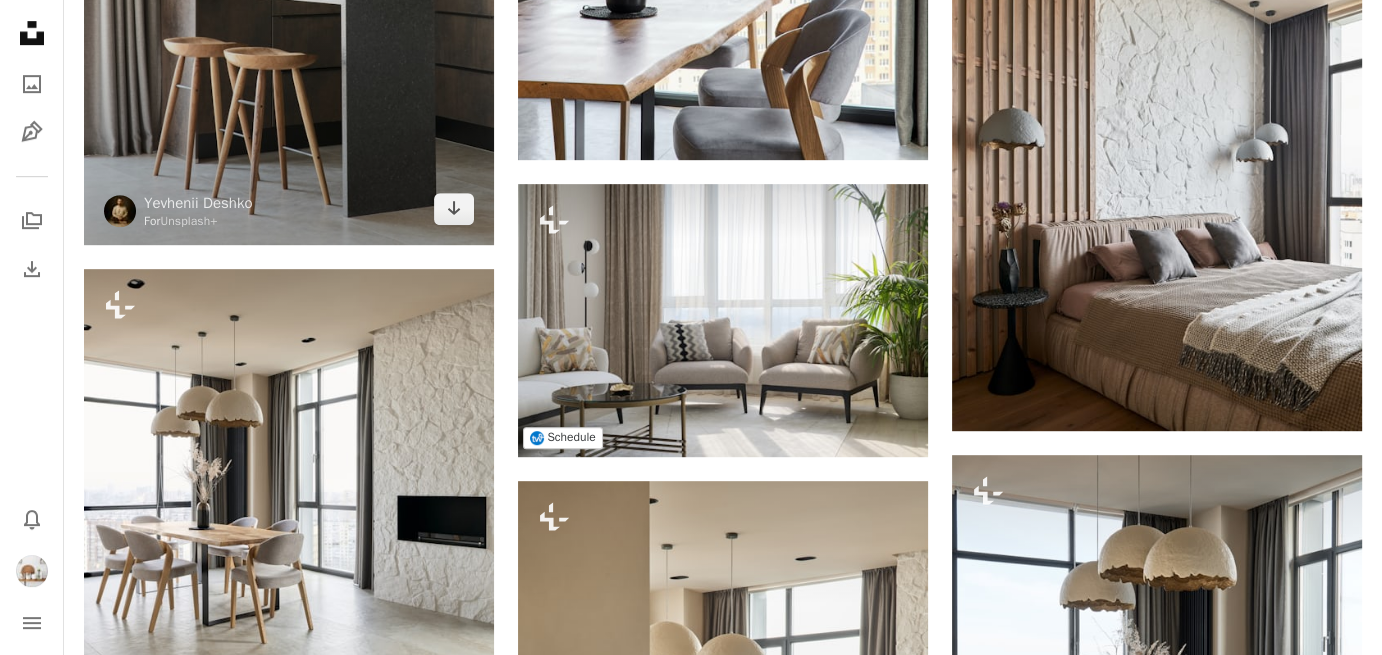 scroll, scrollTop: 1100, scrollLeft: 0, axis: vertical 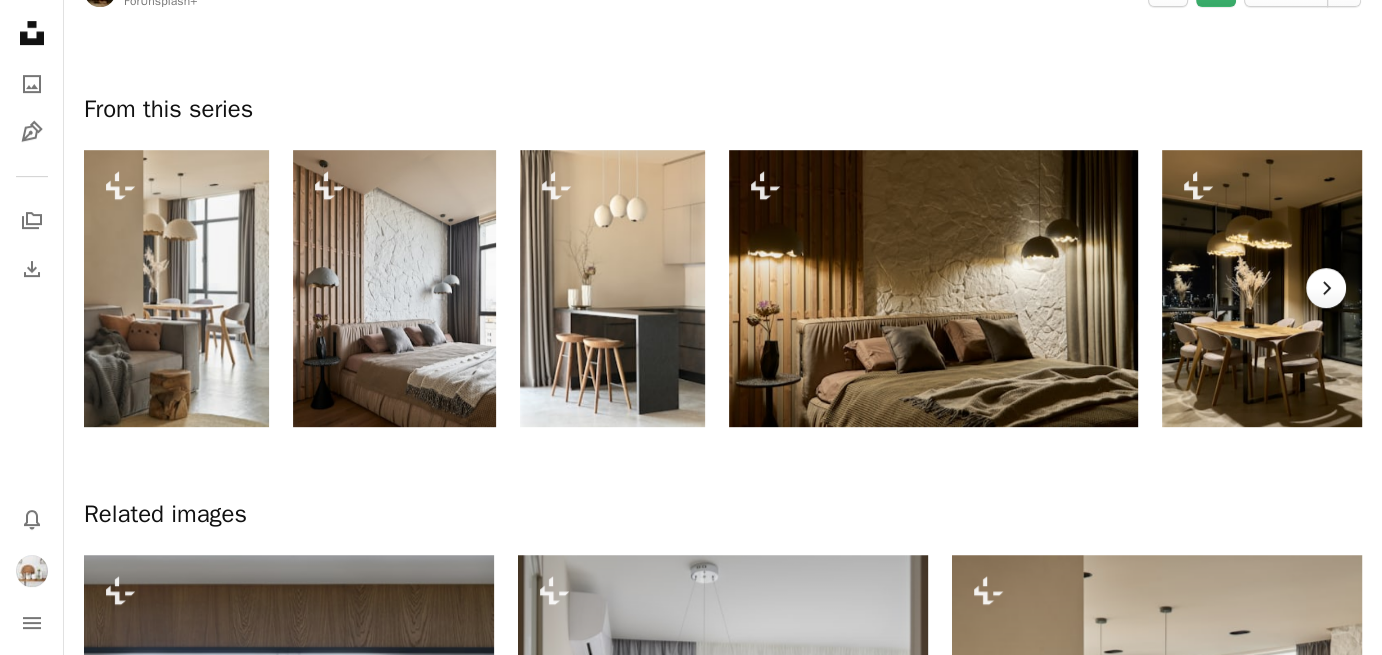 click on "Chevron right" 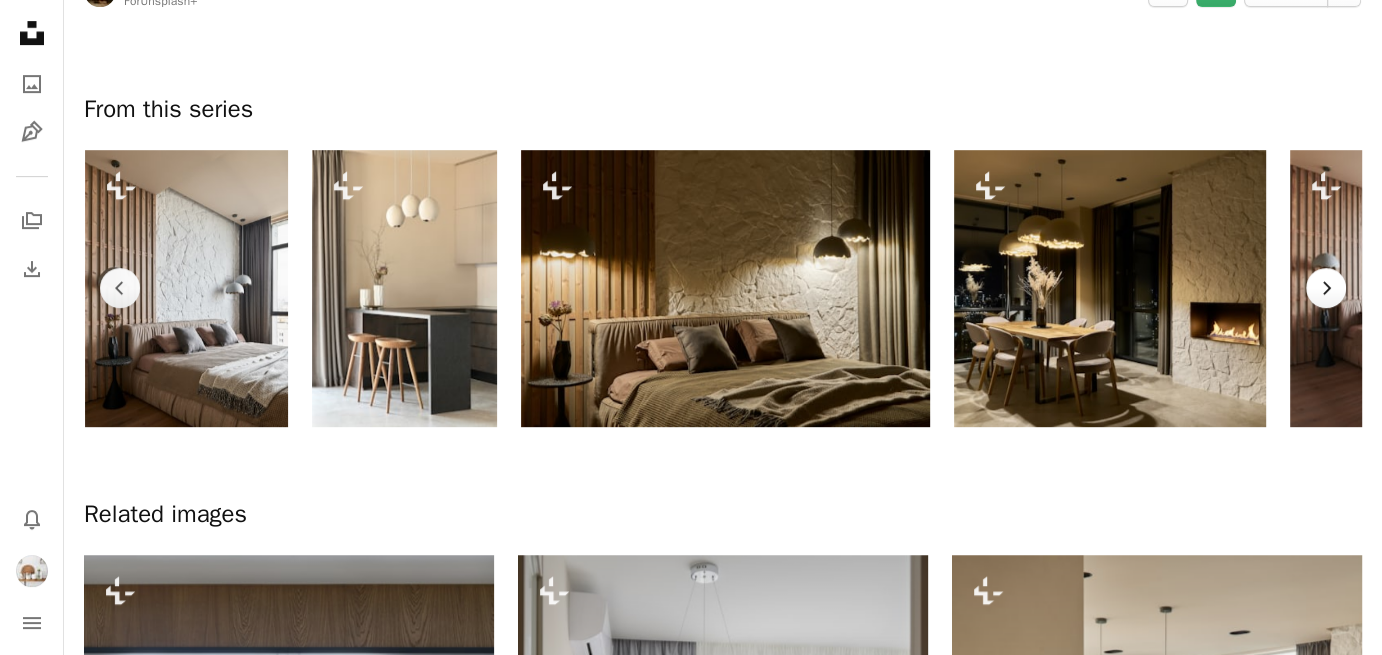 click on "Chevron right" 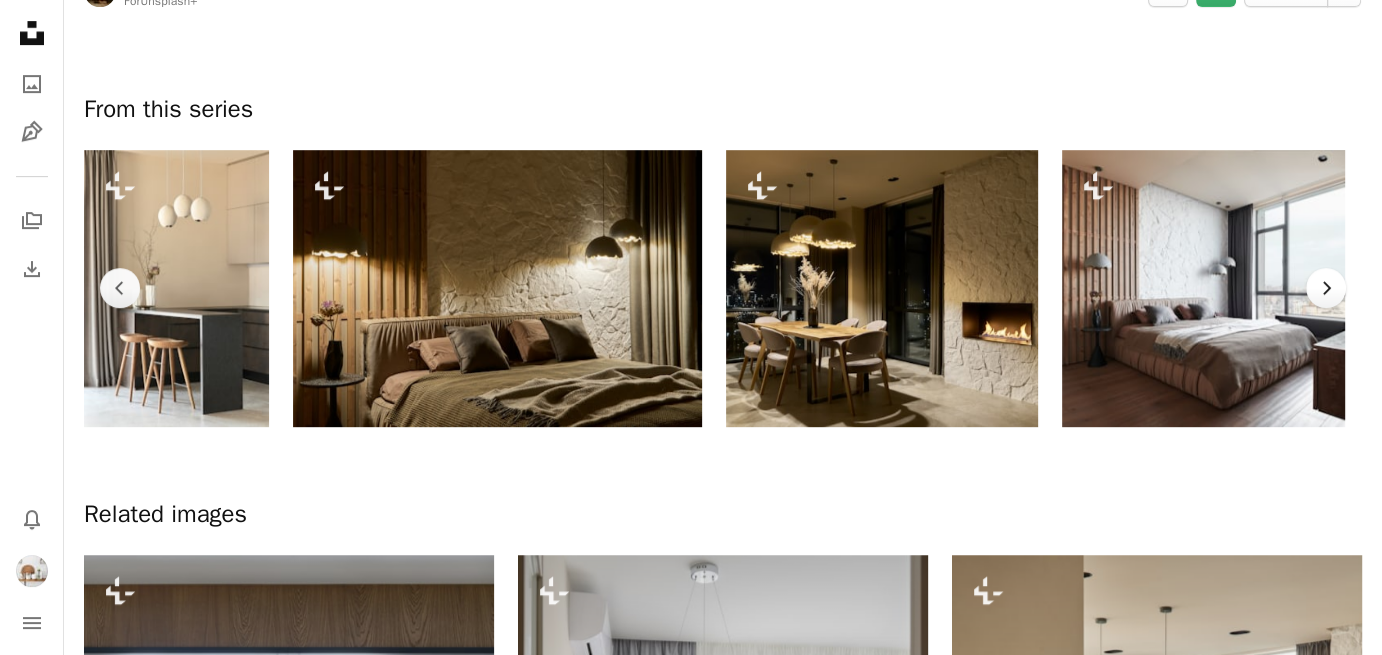 click on "Chevron right" 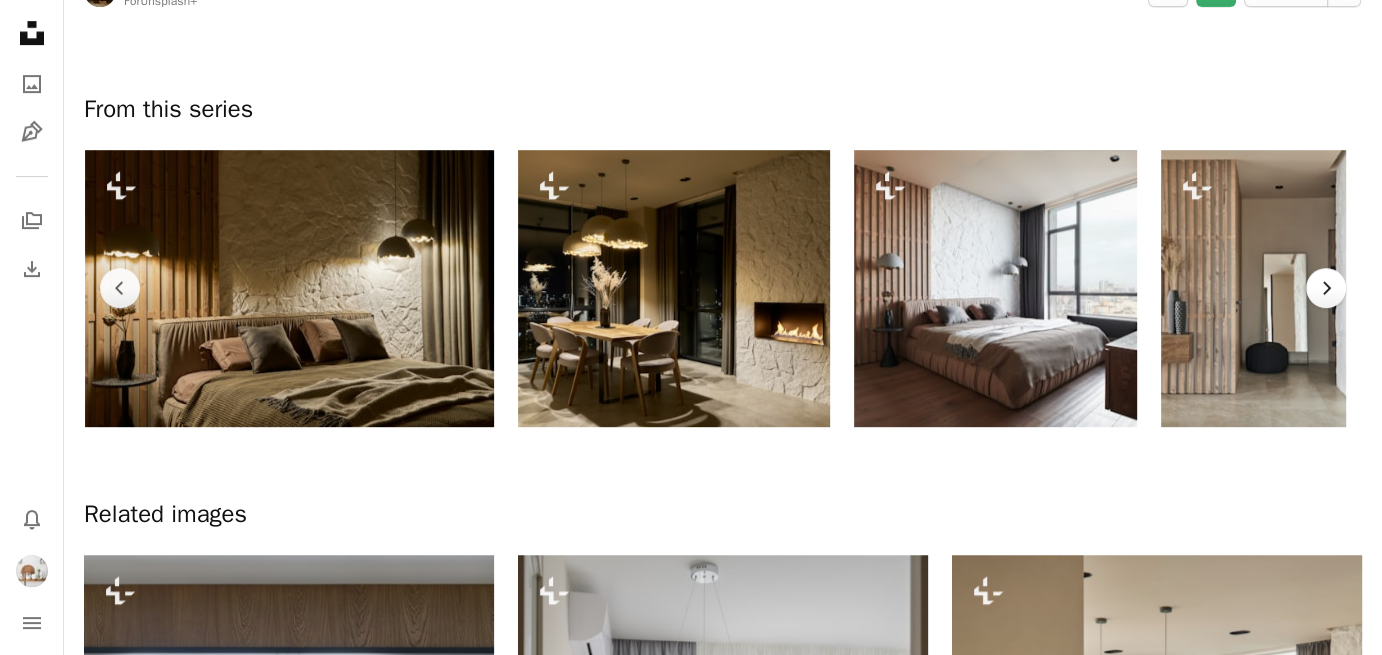 click on "Chevron right" 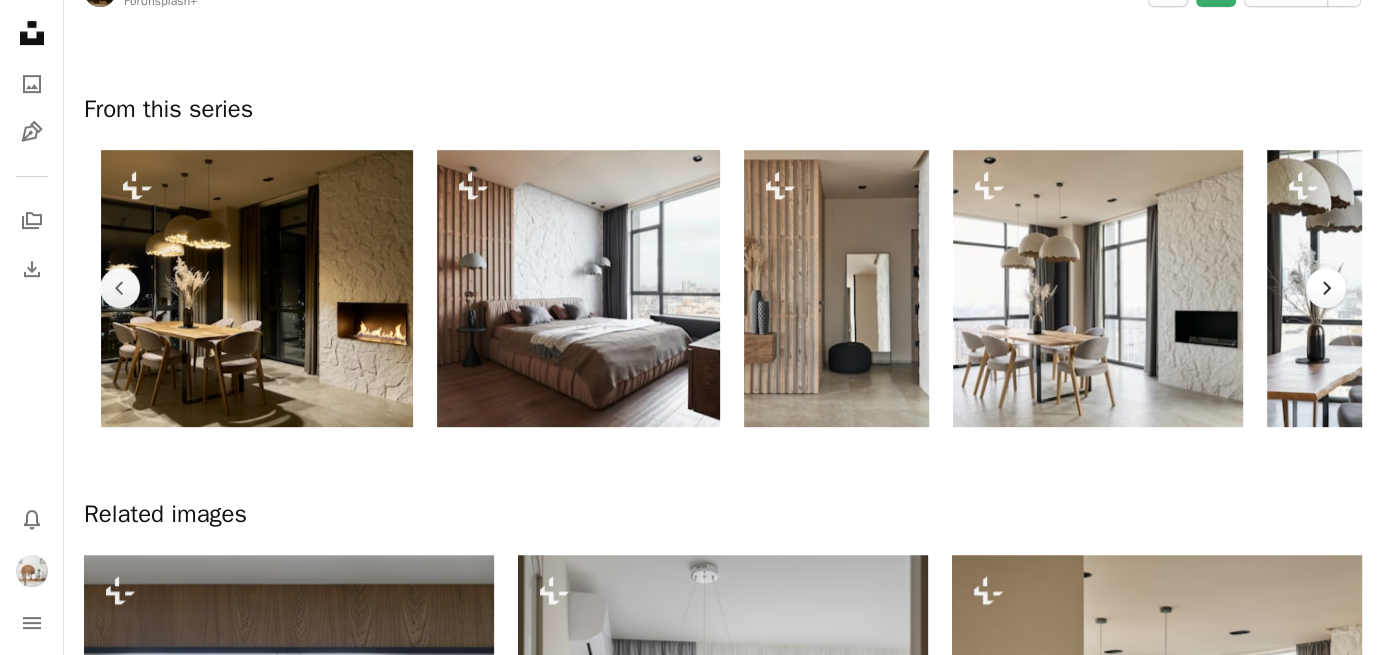 scroll, scrollTop: 0, scrollLeft: 1077, axis: horizontal 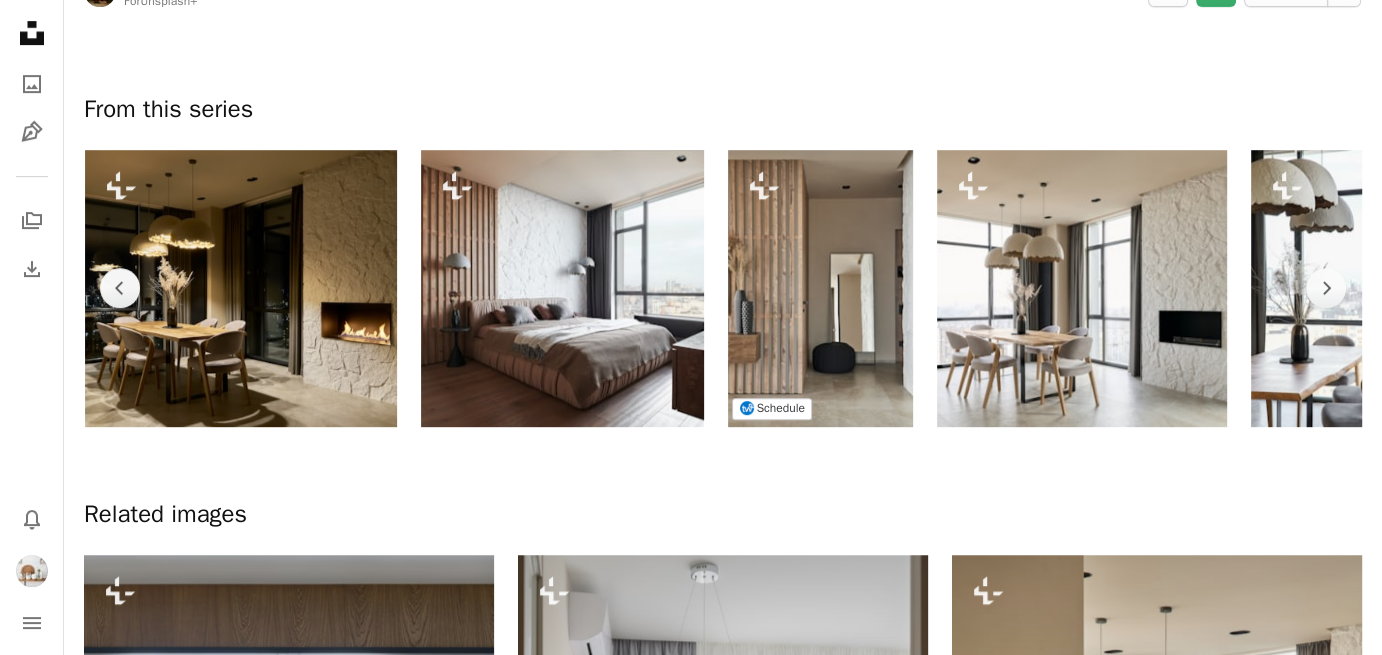 click at bounding box center [820, 288] 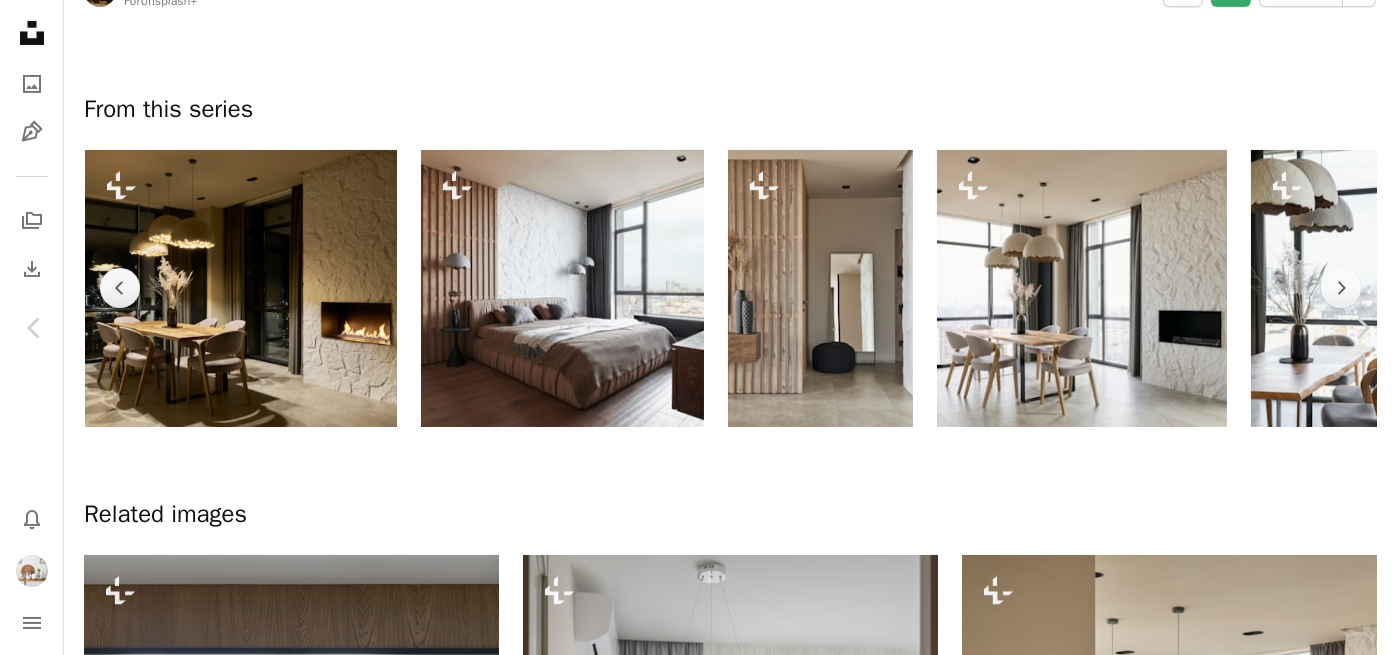 click on "A plus sign" 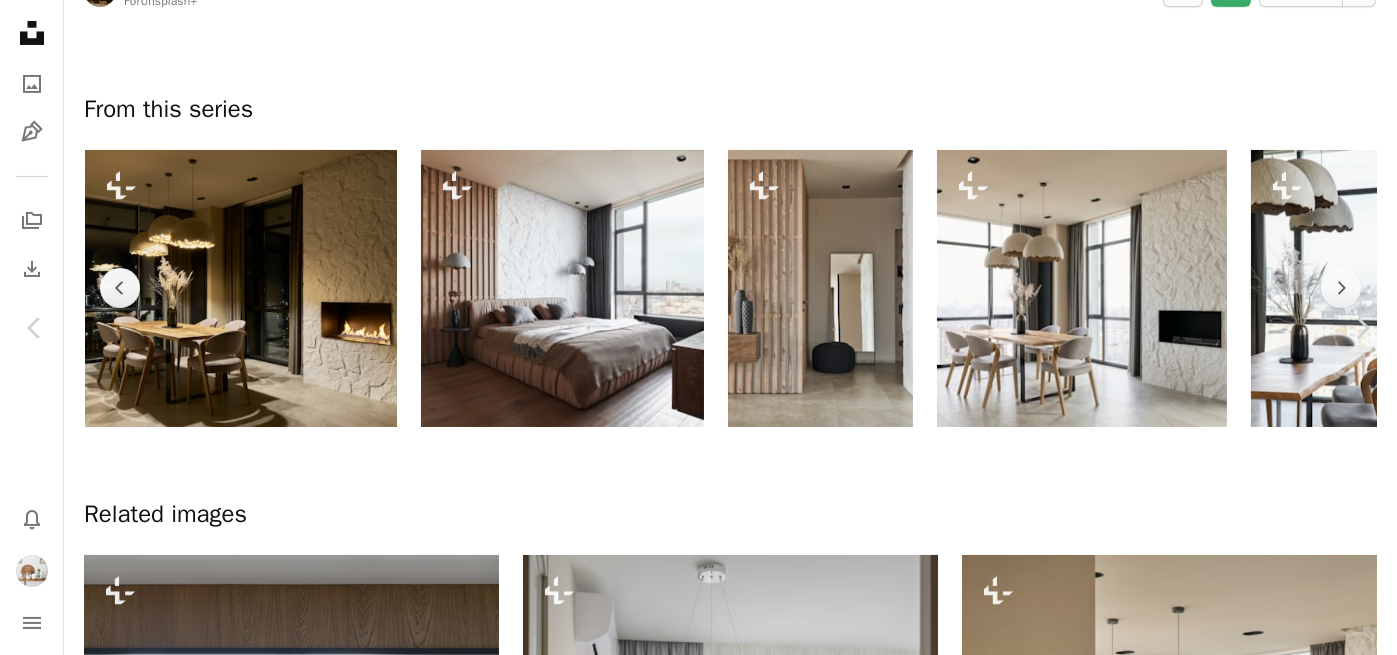 click on "Warm Neutrals" at bounding box center [854, 7552] 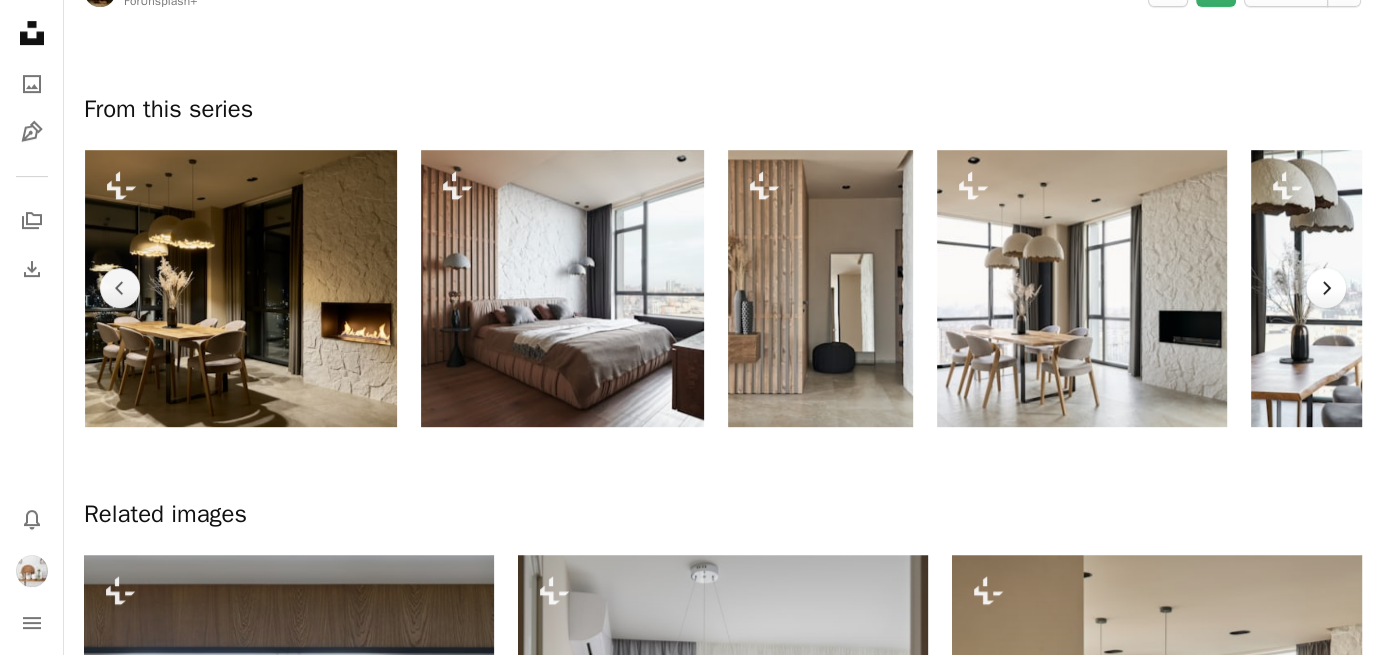 click on "Chevron right" 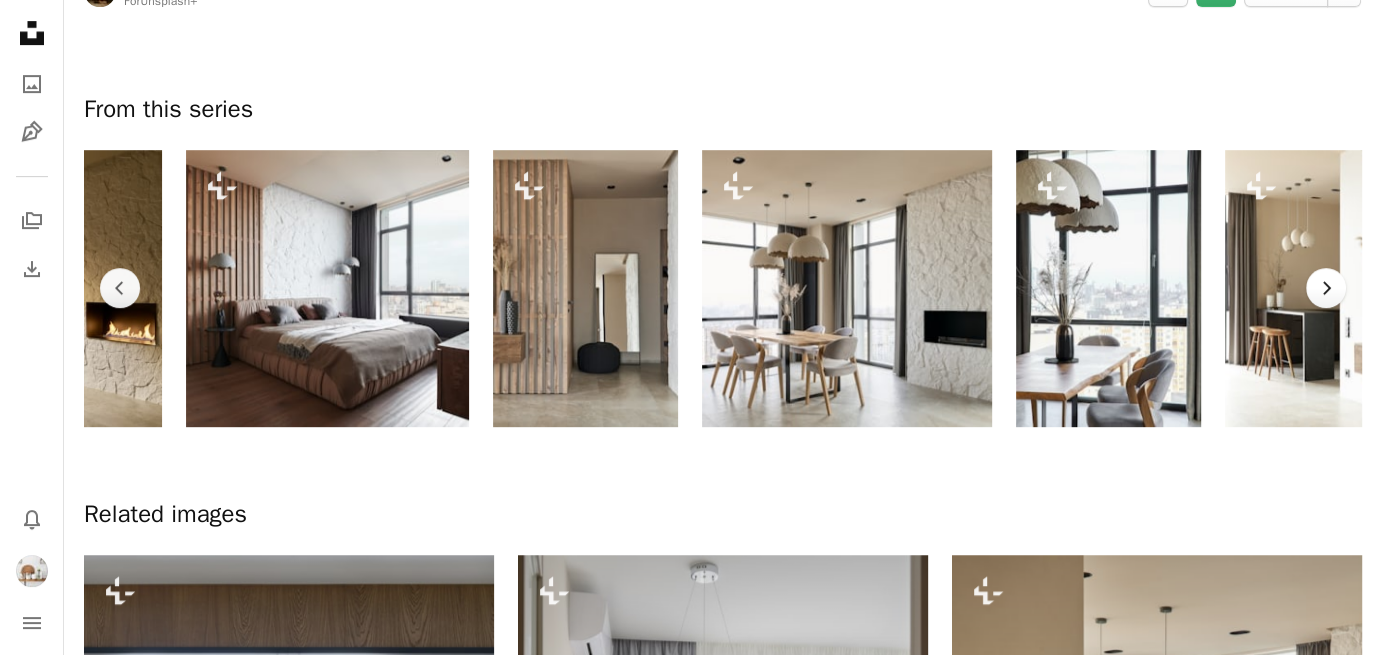 scroll, scrollTop: 0, scrollLeft: 1362, axis: horizontal 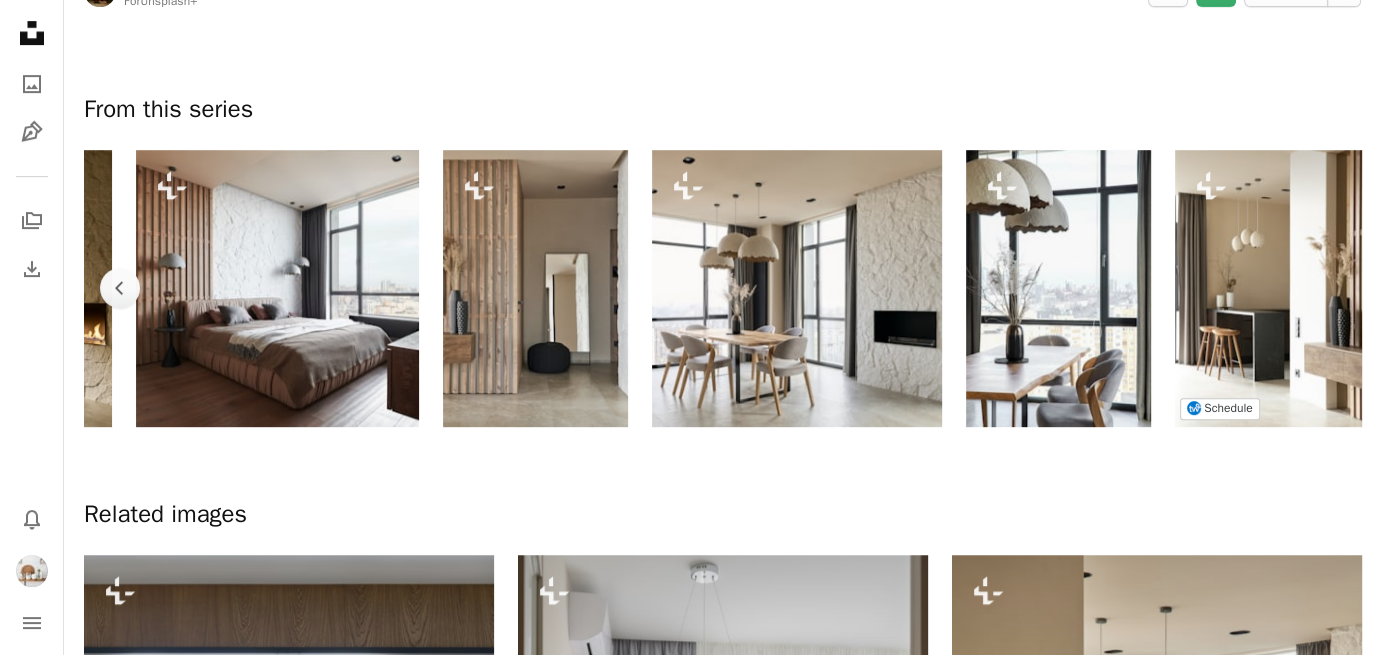 click at bounding box center [1269, 288] 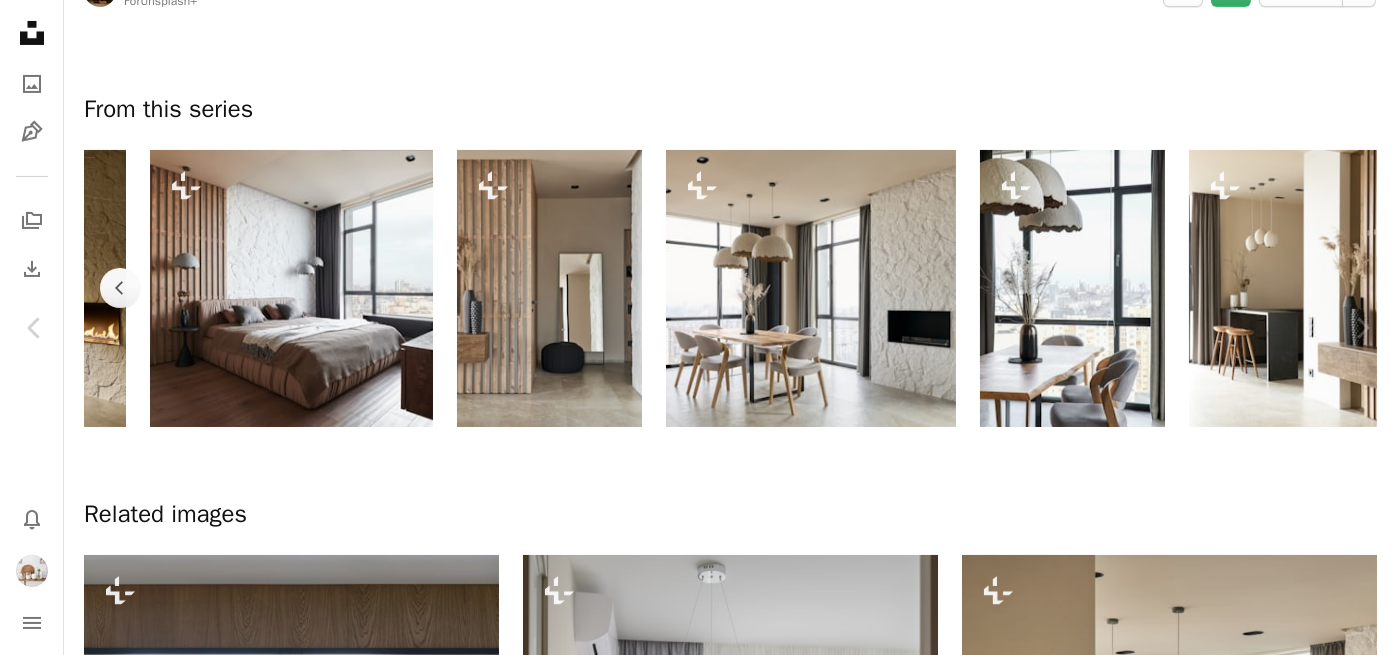 click on "An X shape" at bounding box center [20, 20] 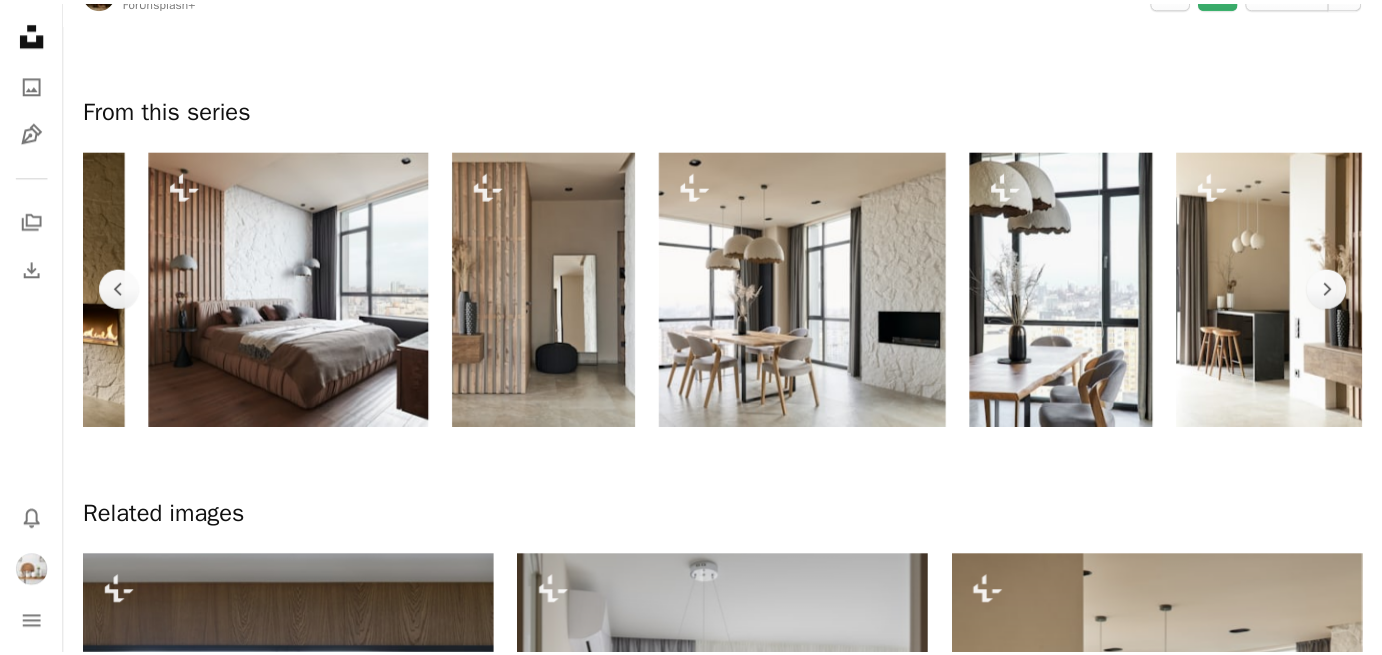 scroll, scrollTop: 0, scrollLeft: 1347, axis: horizontal 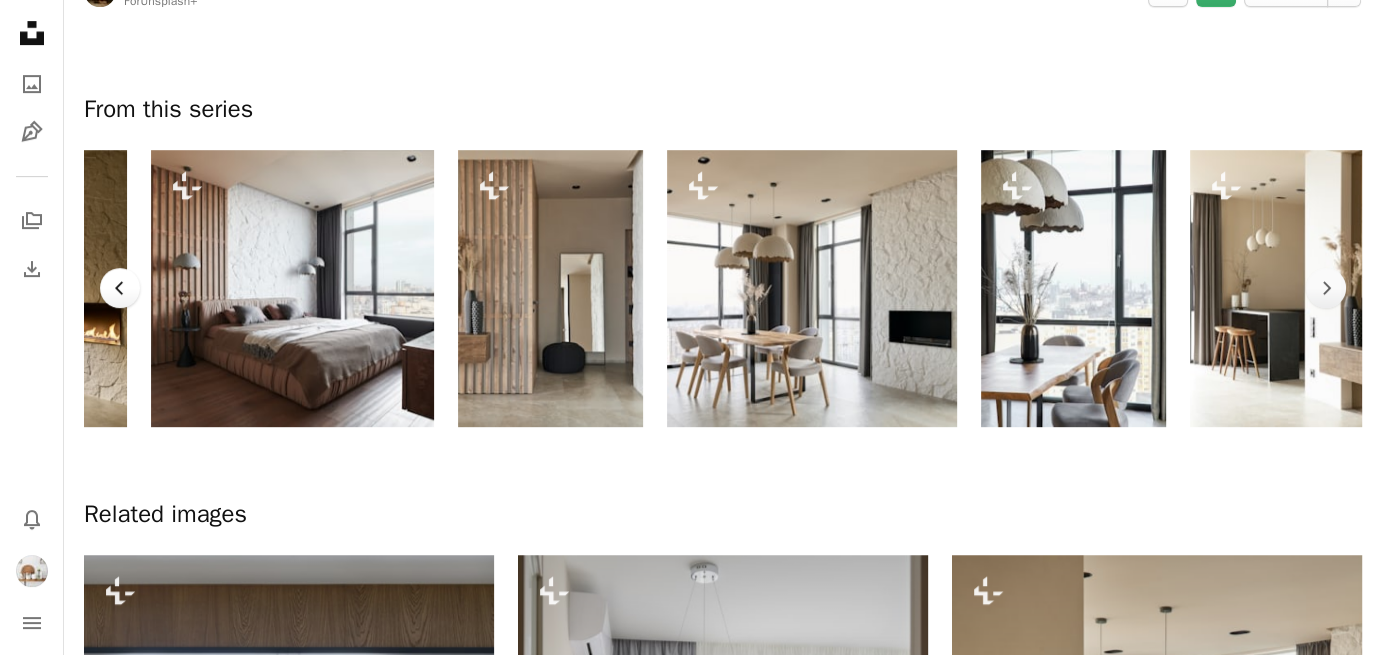click on "Chevron left" 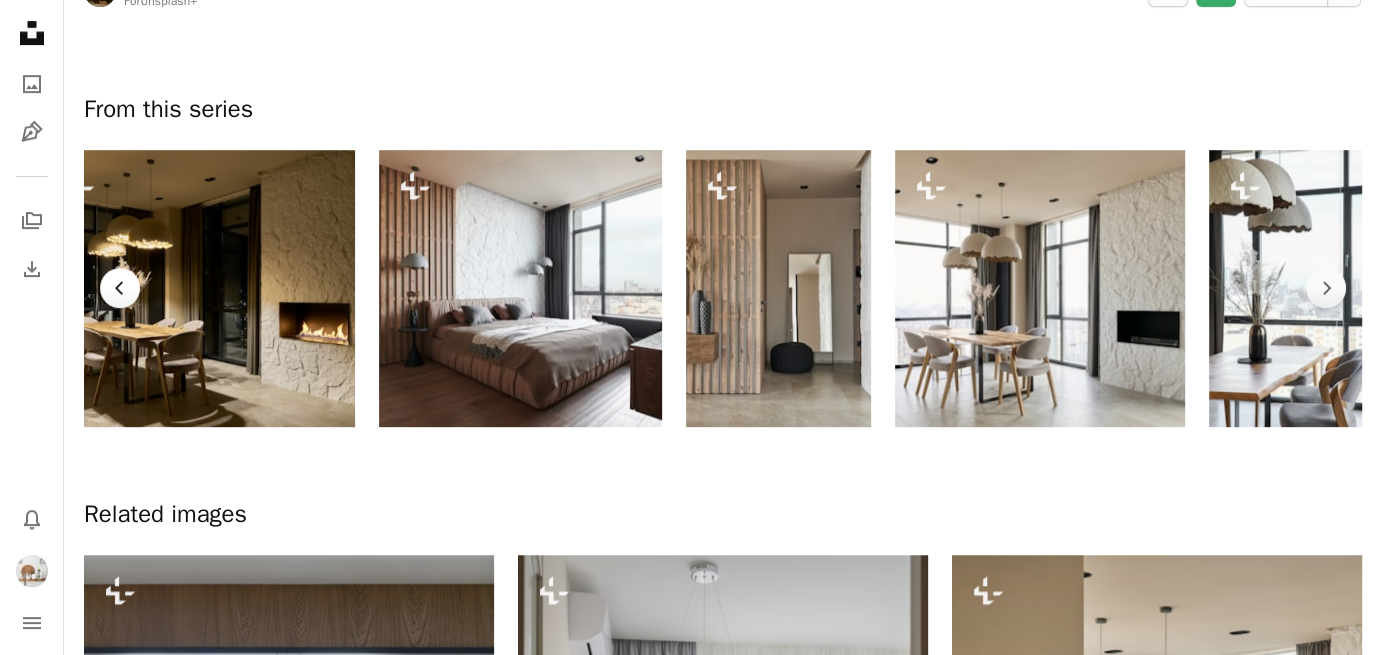scroll, scrollTop: 0, scrollLeft: 1077, axis: horizontal 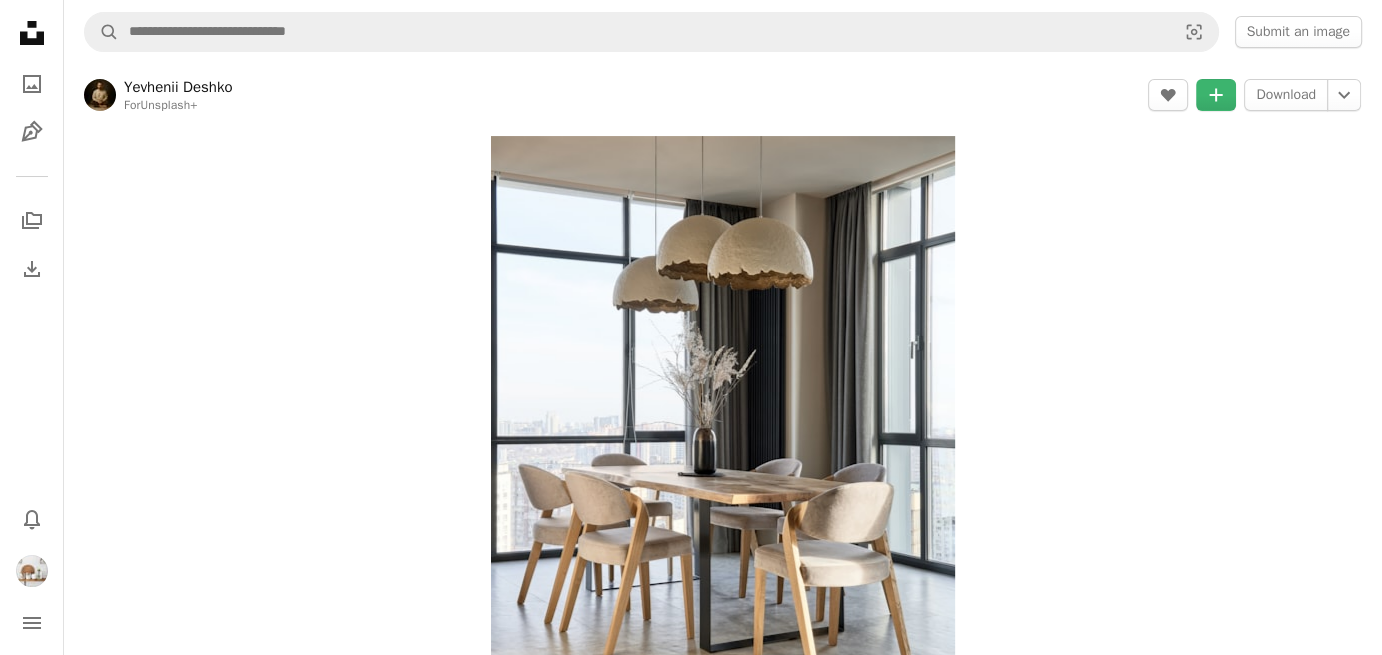 click on "Yevhenii Deshko" at bounding box center [178, 87] 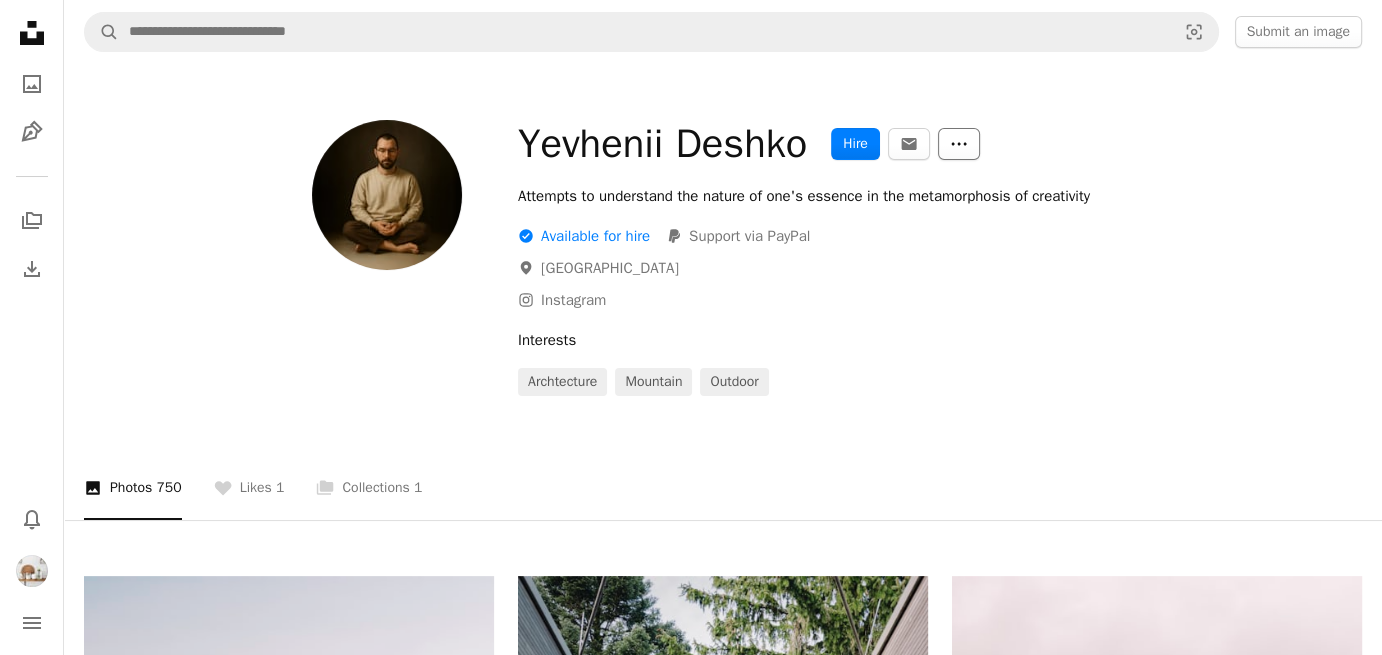 click on "More Actions" at bounding box center [959, 144] 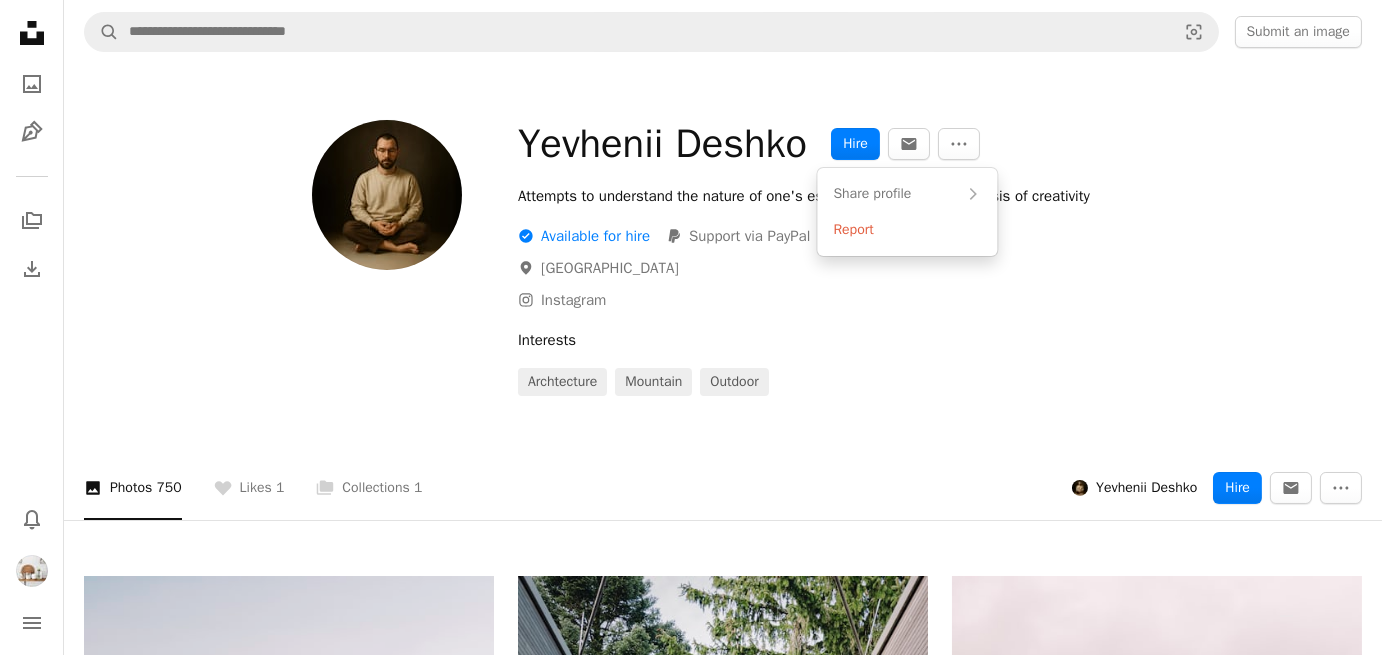 click on "Unsplash logo Unsplash Home A photo Pen Tool A stack of folders Download Bell navigation menu A magnifying glass Visual search Submit an image Yevhenii Deshko Hire An envelope More Actions Attempts to understand the nature of one's essence in the metamorphosis of creativity A checkmark inside of a circle Available for hire PayPal icon Support via PayPal A map marker Germany Instagram icon Instagram Interests archtecture mountain outdoor A photo Photos   750 A heart Likes   1 A stack of folders Collections   1 Yevhenii Deshko Hire An envelope More Actions A heart A plus sign Yevhenii Deshko Arrow pointing down A heart A plus sign Yevhenii Deshko Arrow pointing down A heart A plus sign Yevhenii Deshko Arrow pointing down A heart A plus sign Yevhenii Deshko Arrow pointing down A heart A plus sign Yevhenii Deshko Arrow pointing down A heart A plus sign Yevhenii Deshko Arrow pointing down A heart A plus sign Yevhenii Deshko Arrow pointing down A heart A plus sign Yevhenii Deshko Arrow pointing down A heart" at bounding box center [691, 327] 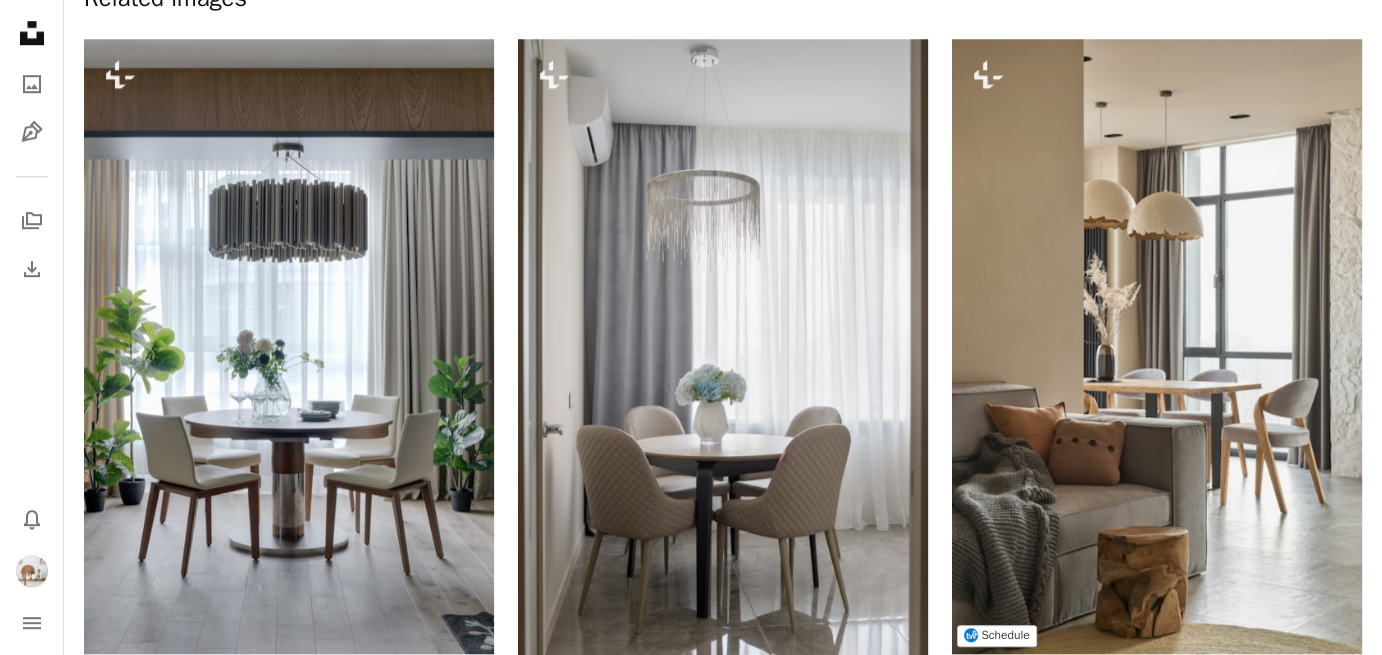 scroll, scrollTop: 1500, scrollLeft: 0, axis: vertical 